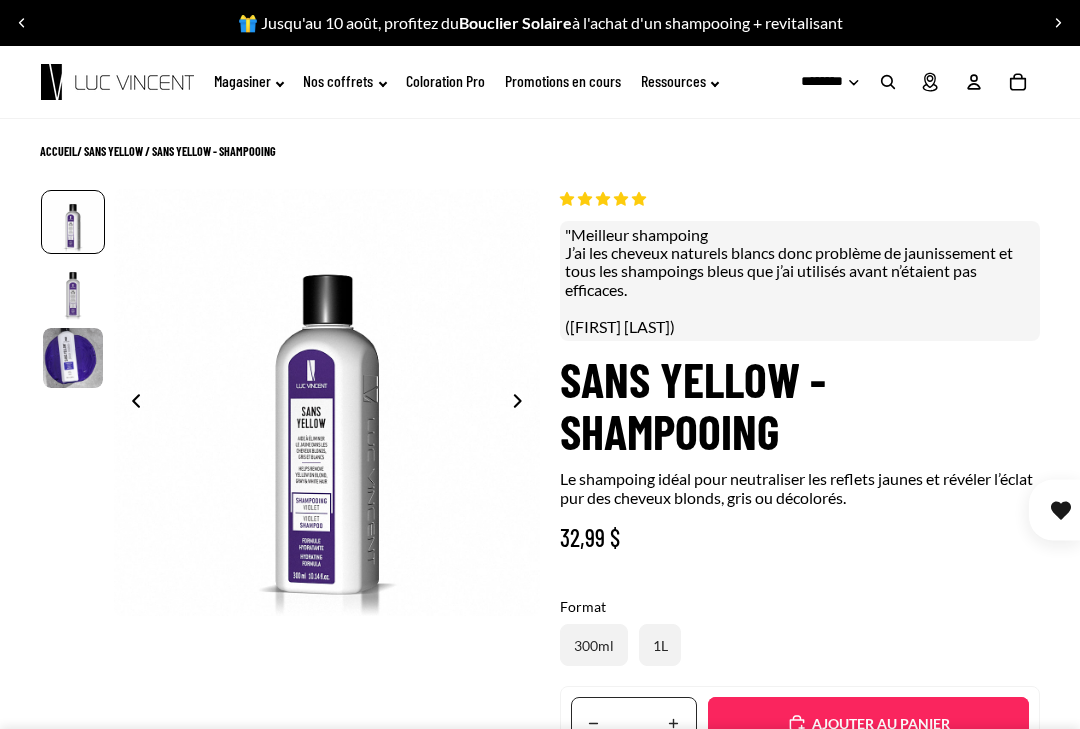 scroll, scrollTop: 0, scrollLeft: 0, axis: both 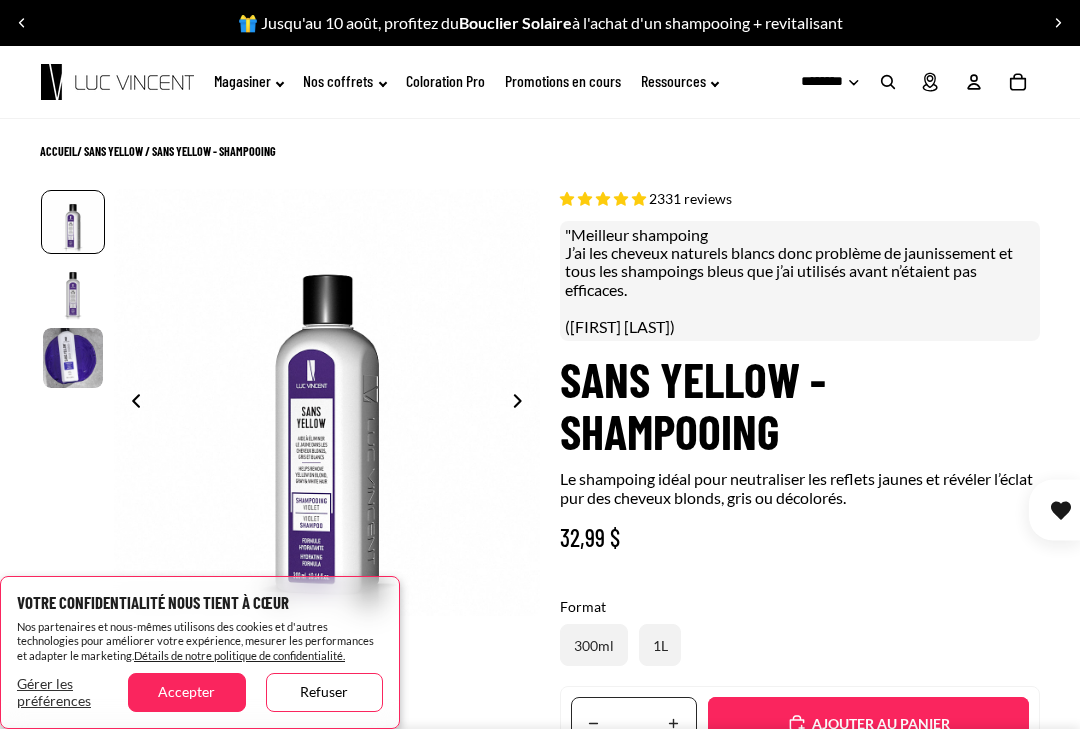 select on "**********" 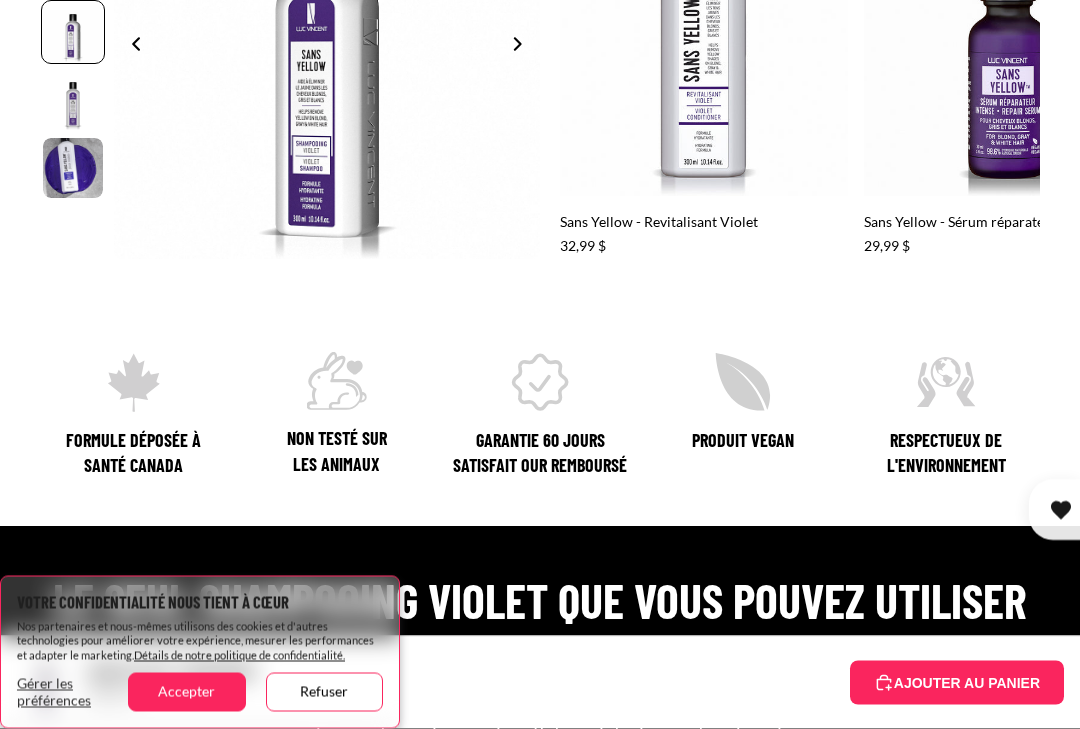 scroll, scrollTop: 1515, scrollLeft: 0, axis: vertical 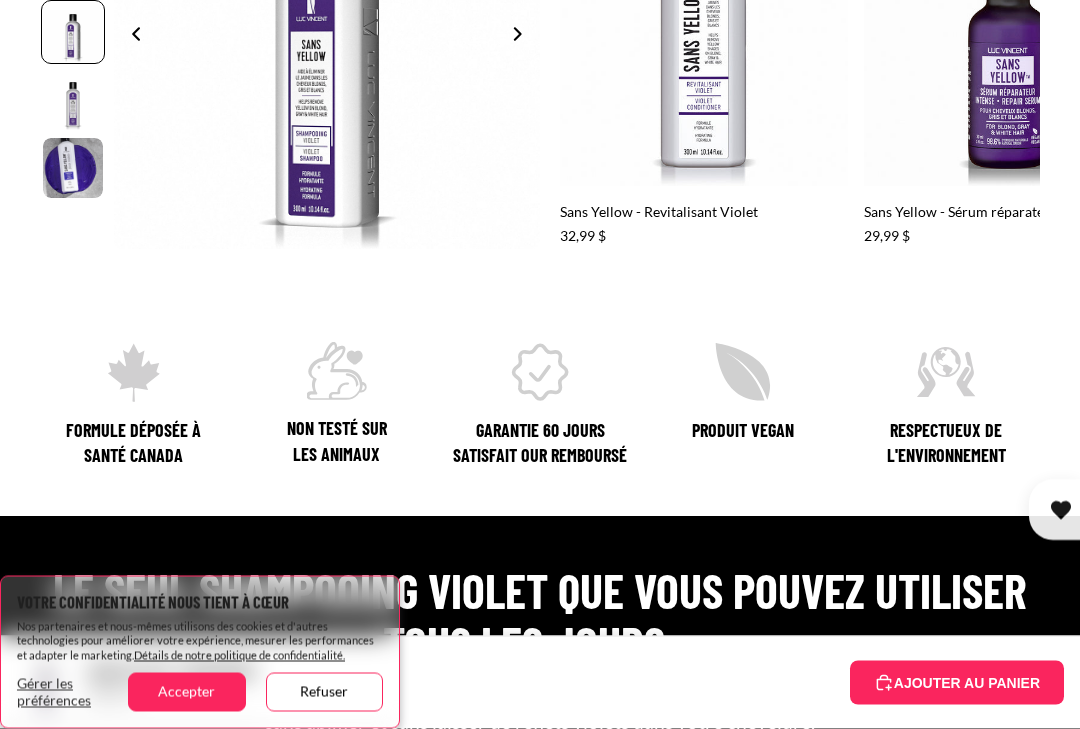 click on "Accepter" at bounding box center (186, 692) 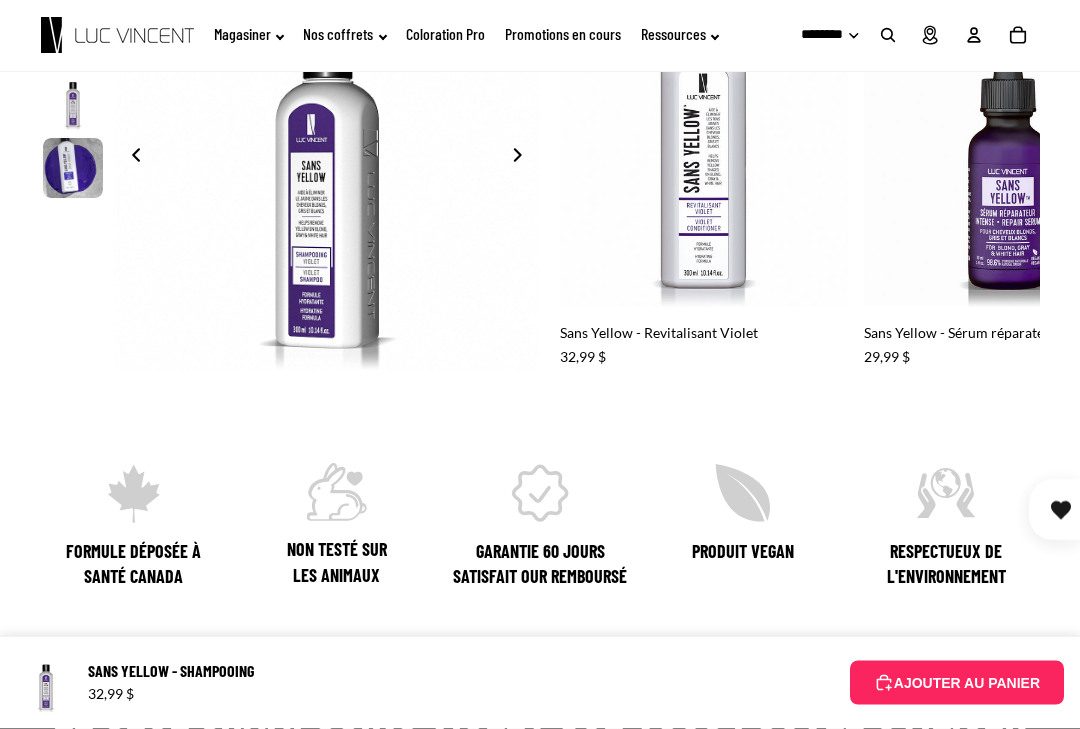 scroll, scrollTop: 1395, scrollLeft: 0, axis: vertical 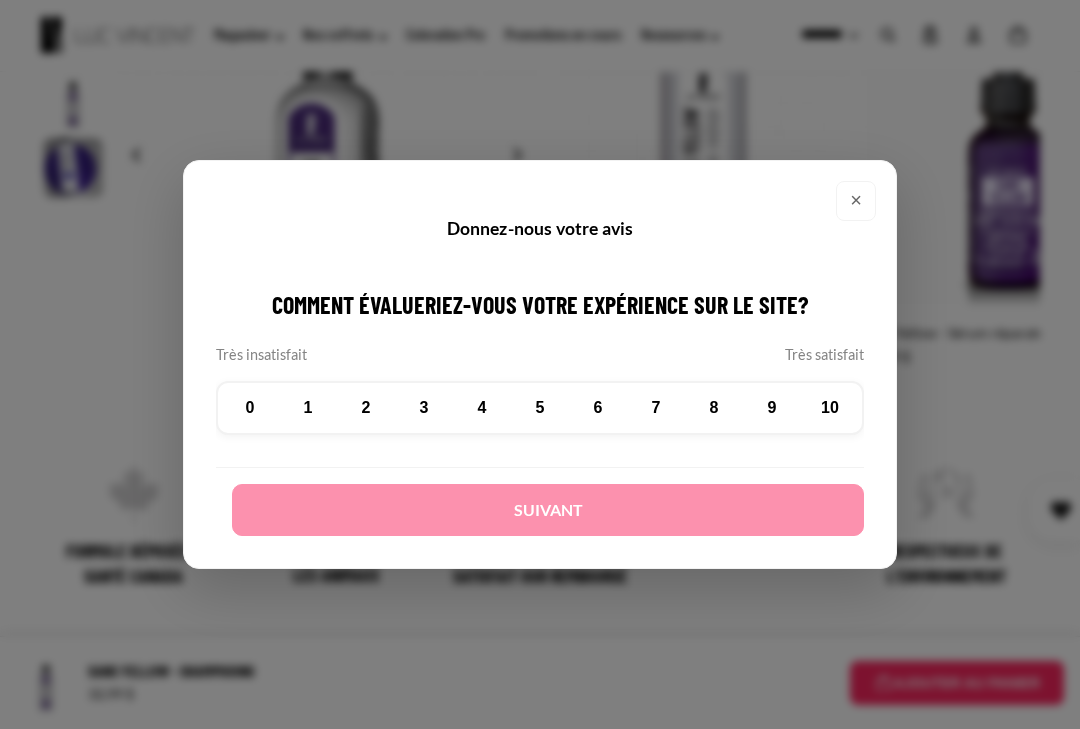 click on "×" at bounding box center [856, 201] 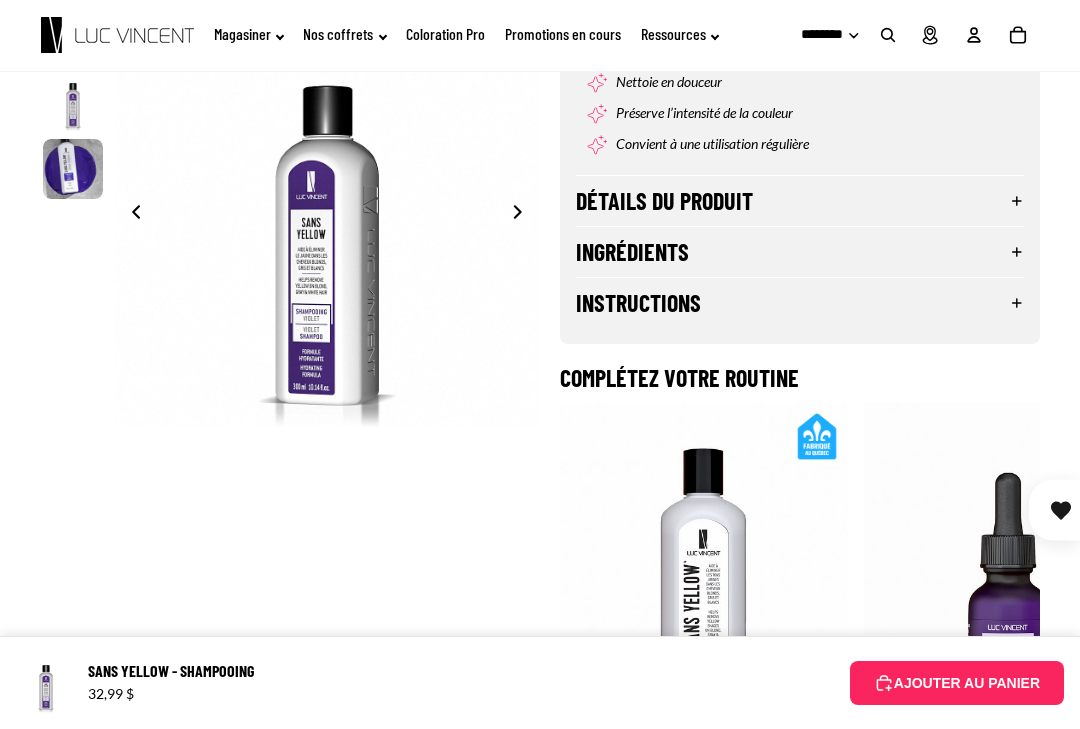 scroll, scrollTop: 938, scrollLeft: 0, axis: vertical 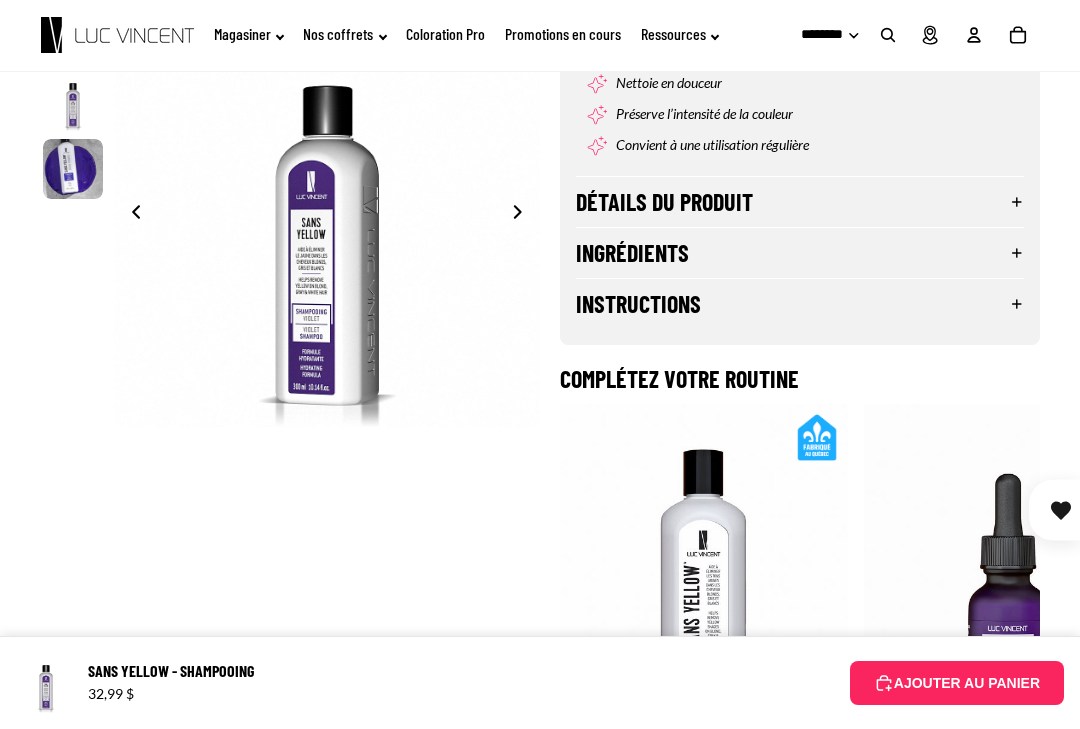 click on "Instructions" at bounding box center (800, 304) 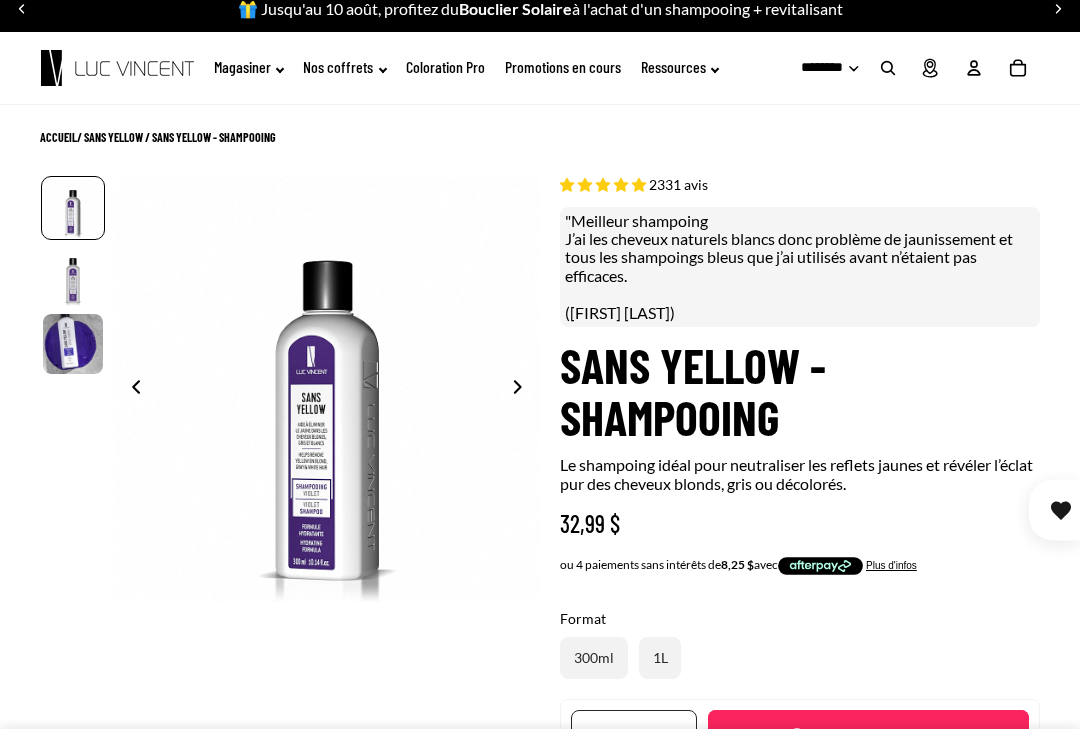 scroll, scrollTop: 0, scrollLeft: 0, axis: both 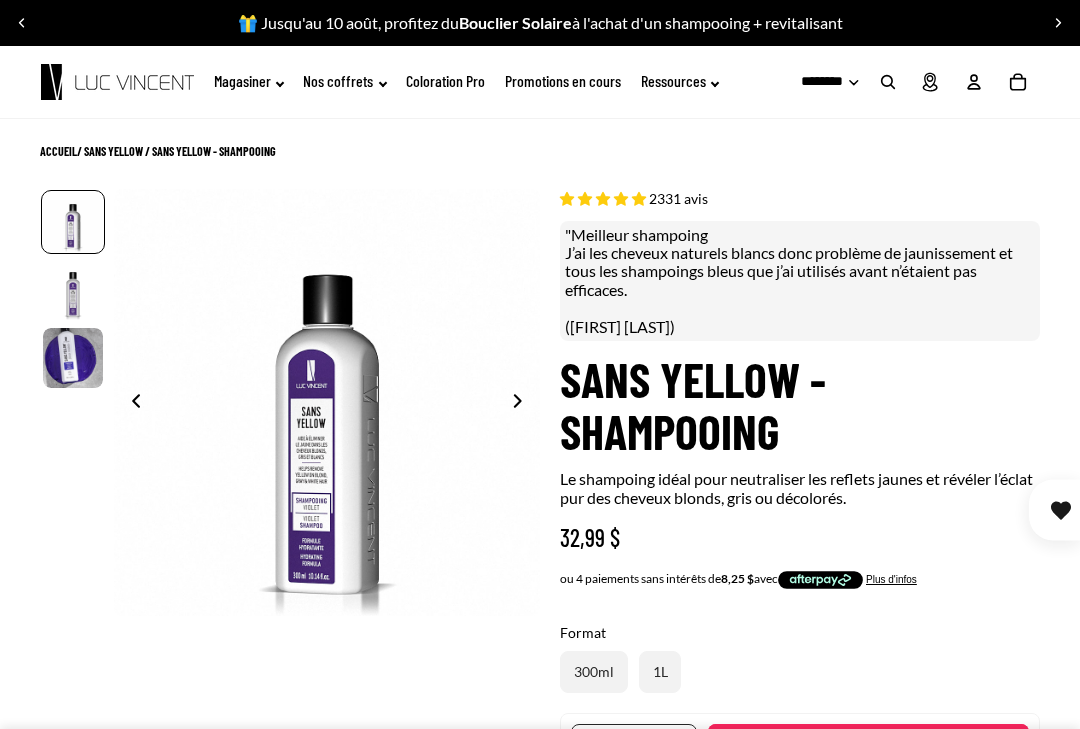 click 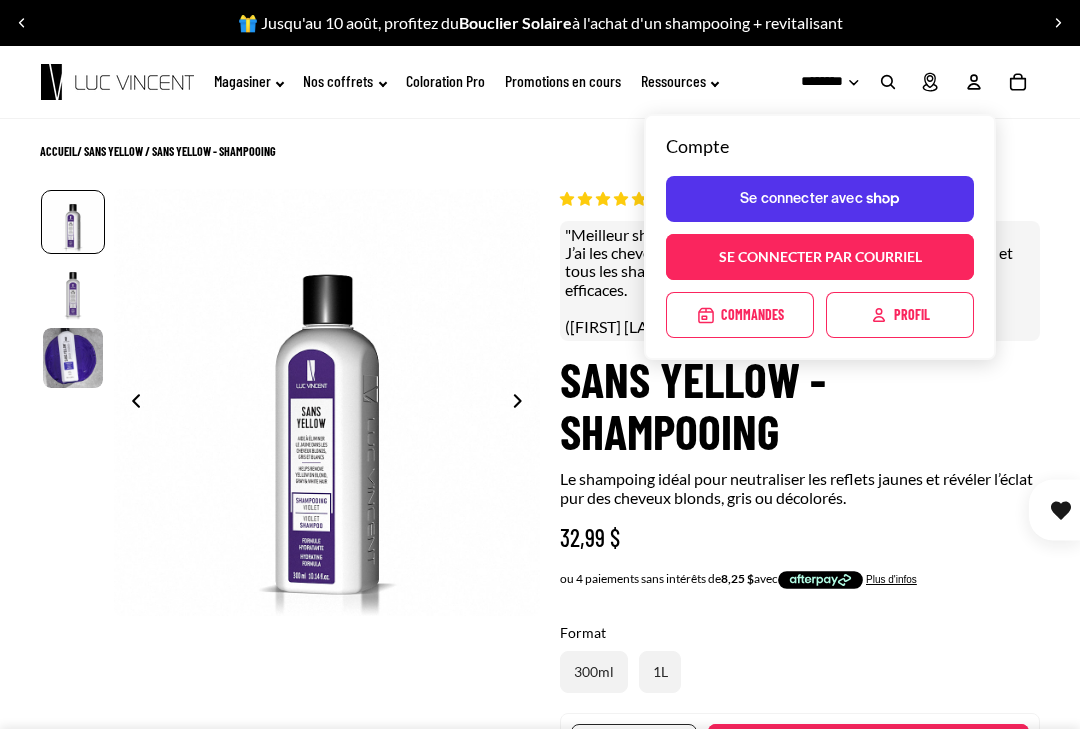 click 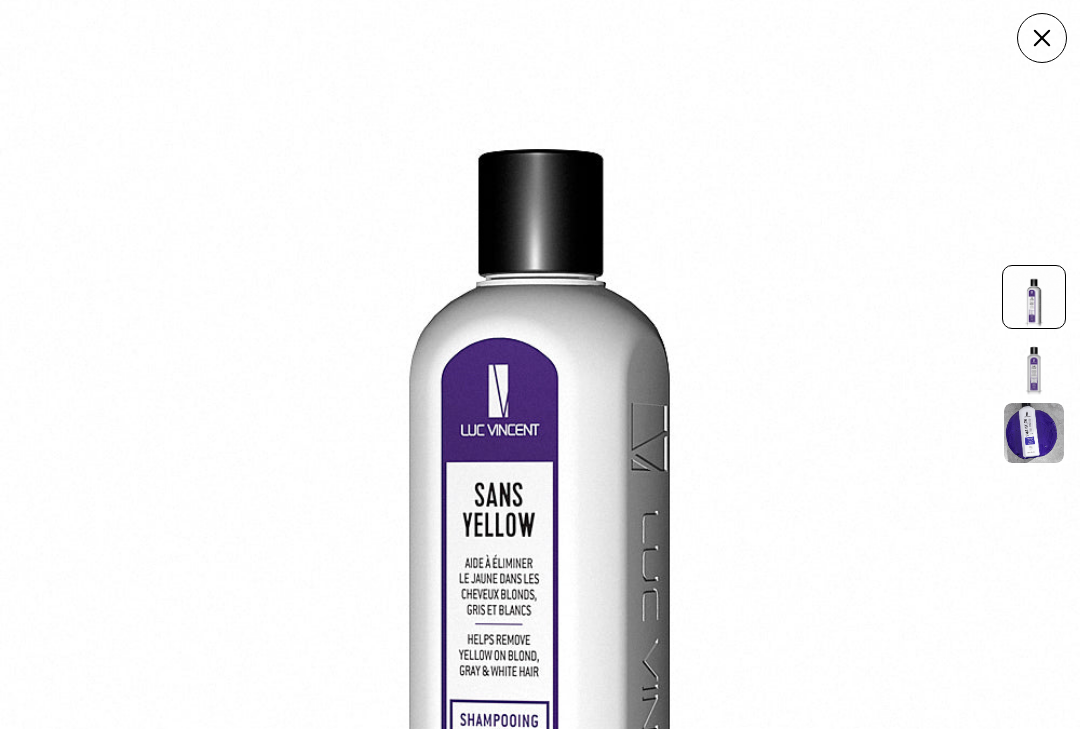 scroll, scrollTop: 73, scrollLeft: 0, axis: vertical 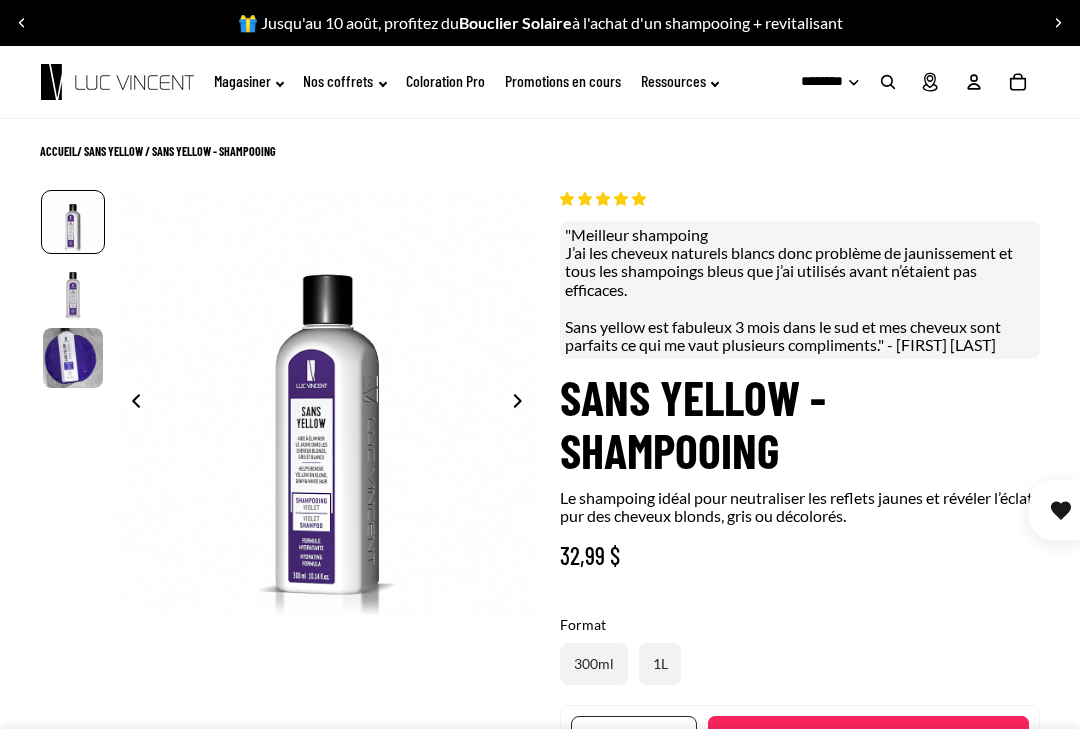 select on "**********" 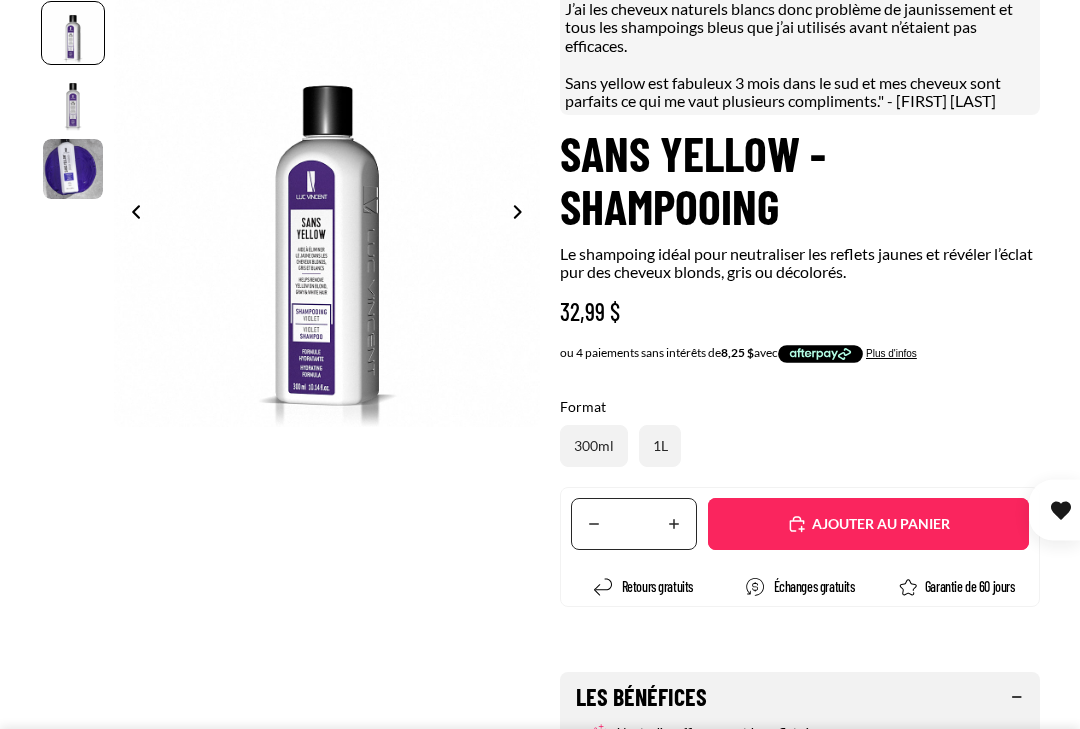 scroll, scrollTop: 255, scrollLeft: 0, axis: vertical 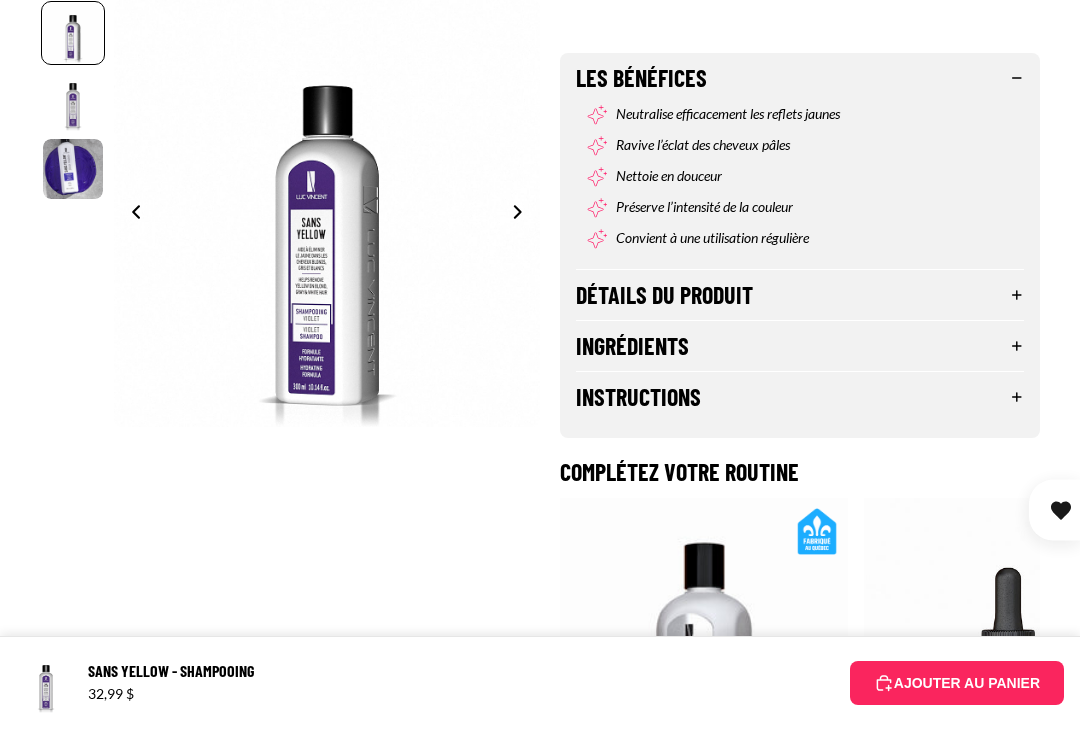 click on "Ingrédients" at bounding box center [800, 346] 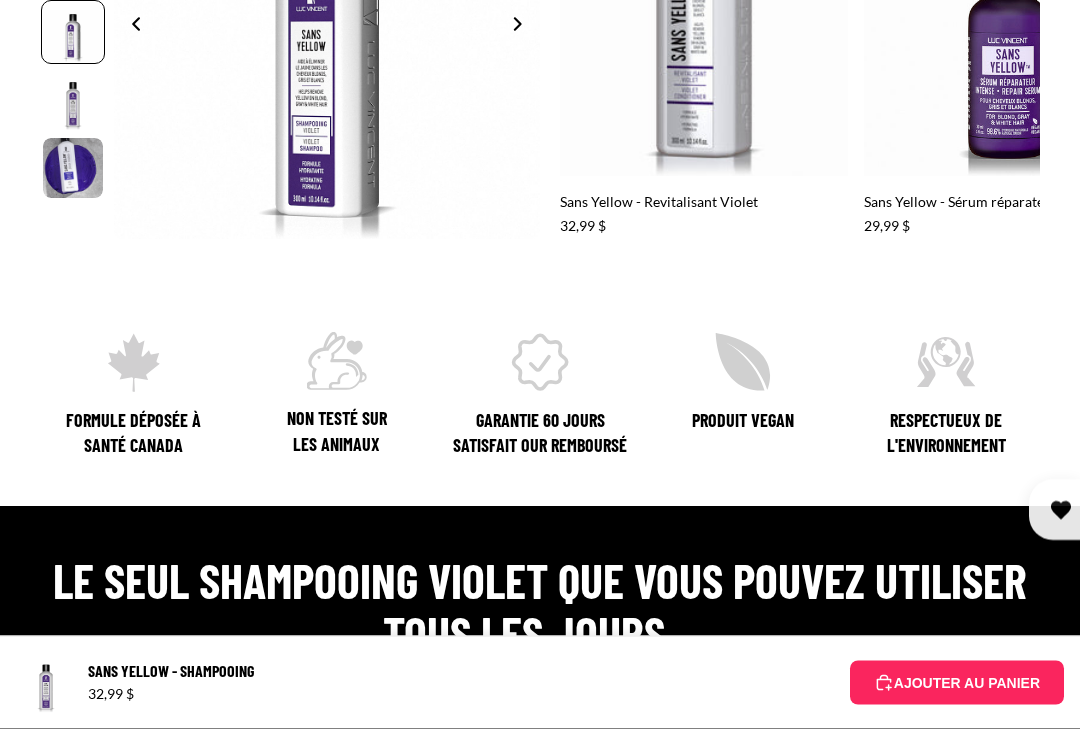 scroll, scrollTop: 1948, scrollLeft: 0, axis: vertical 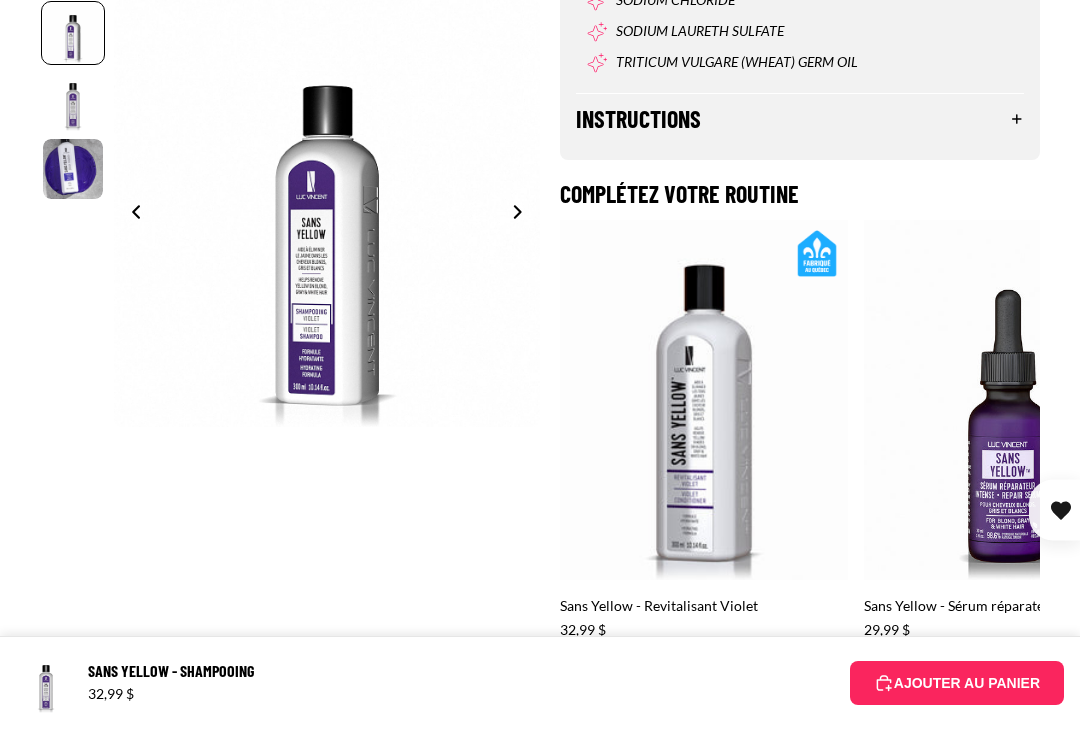 click on "Sans Yellow - Shampooing" at bounding box center (461, 671) 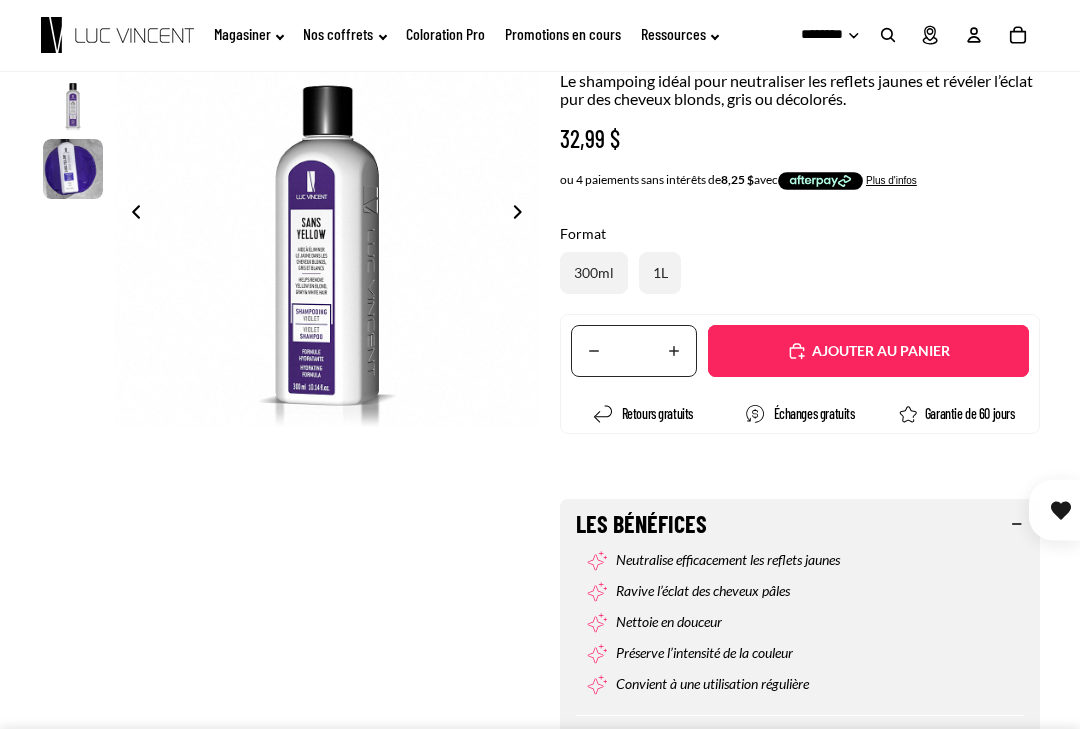 scroll, scrollTop: 412, scrollLeft: 0, axis: vertical 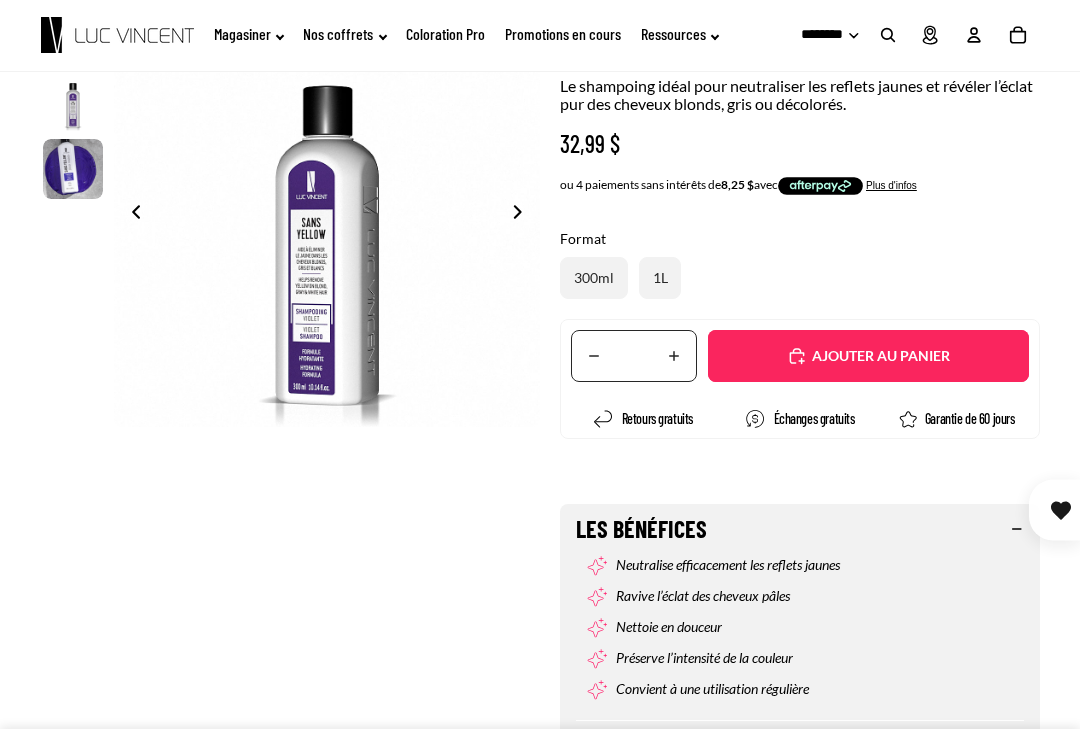 click at bounding box center (523, 214) 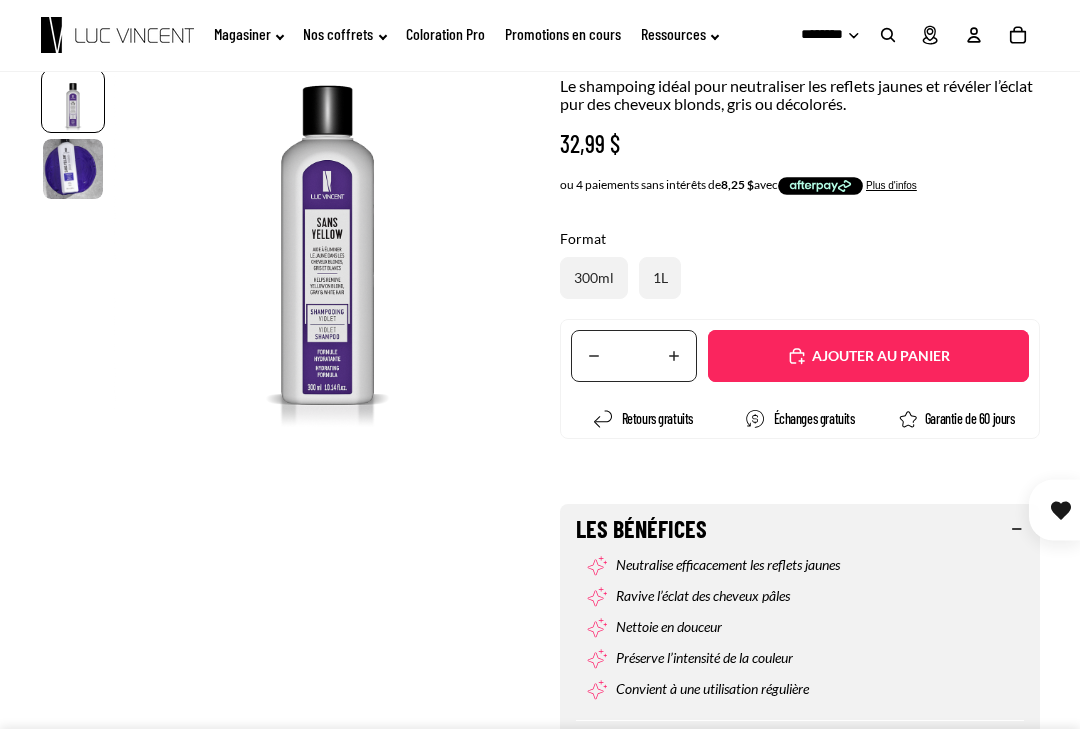 scroll, scrollTop: 0, scrollLeft: 427, axis: horizontal 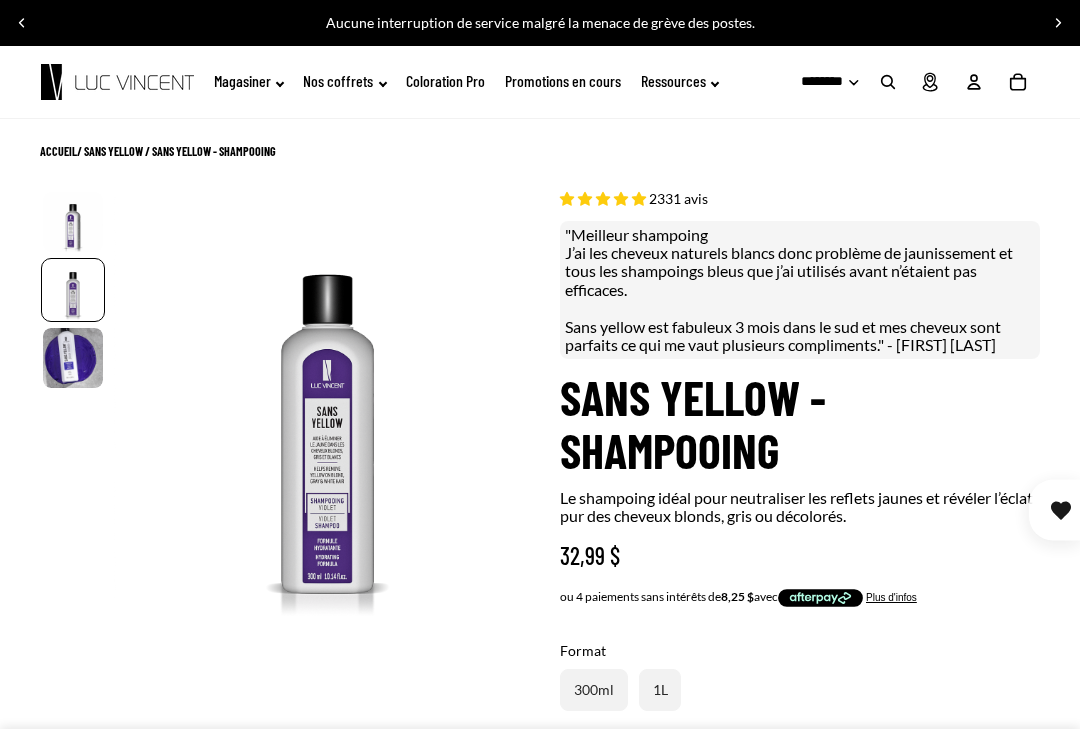 click 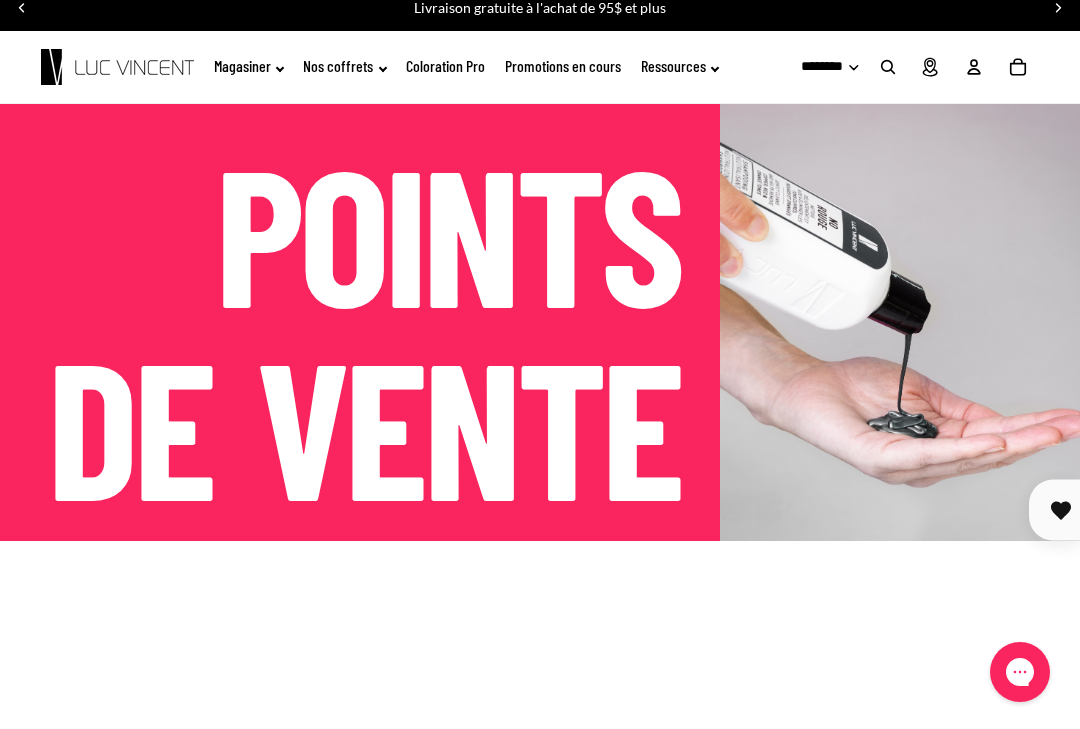 scroll, scrollTop: 0, scrollLeft: 0, axis: both 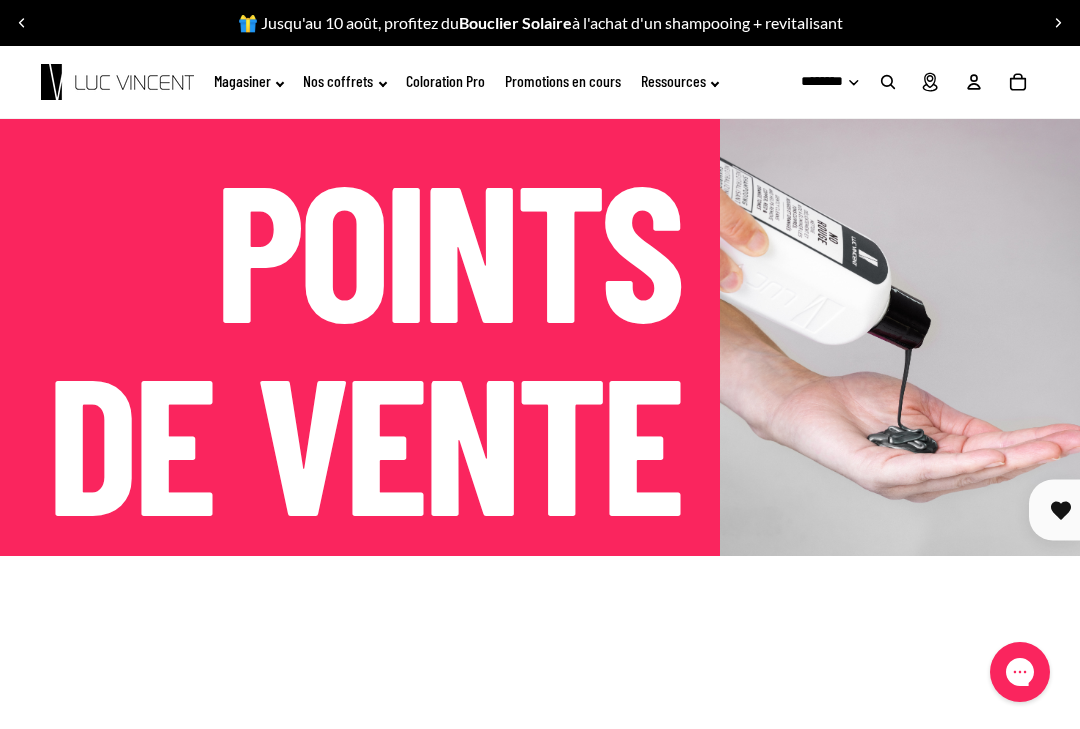 click on "Promotions en cours" 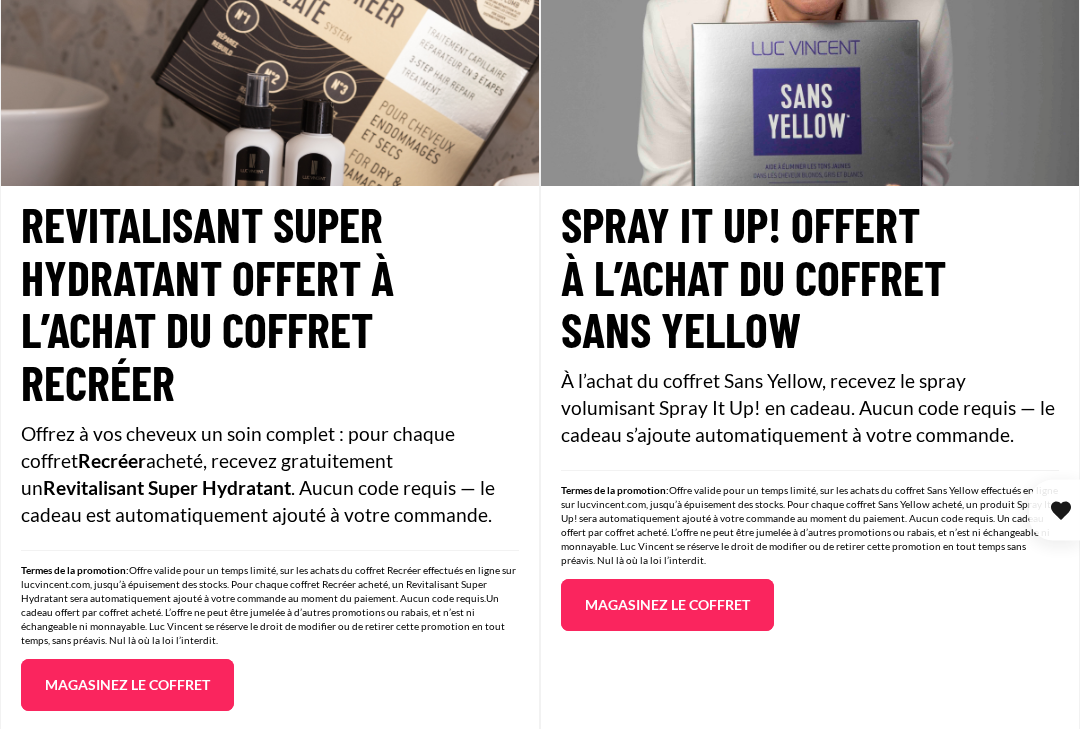 scroll, scrollTop: 2261, scrollLeft: 0, axis: vertical 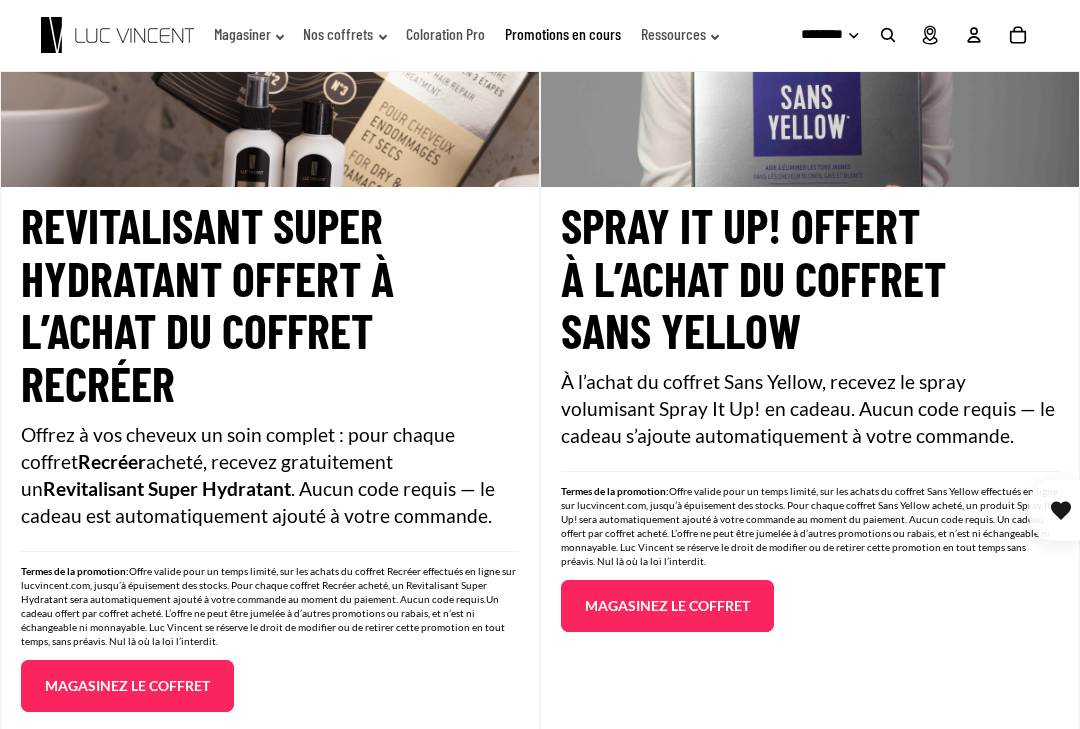 click on "Magasinez le coffret" at bounding box center (667, 606) 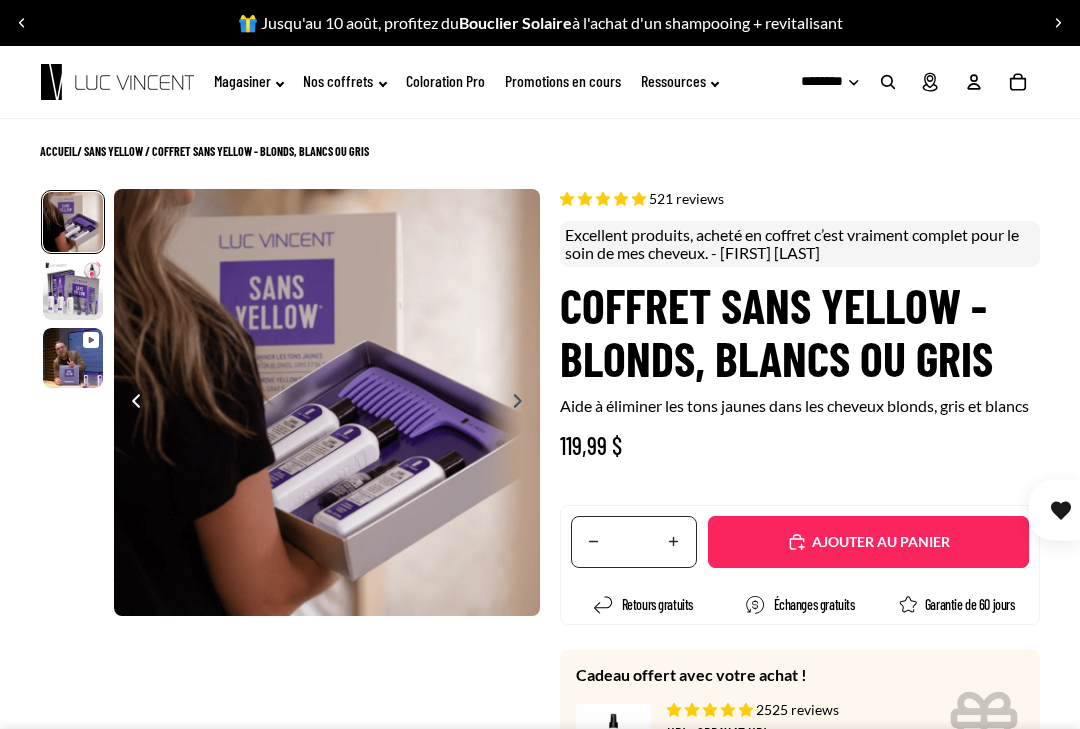scroll, scrollTop: 0, scrollLeft: 0, axis: both 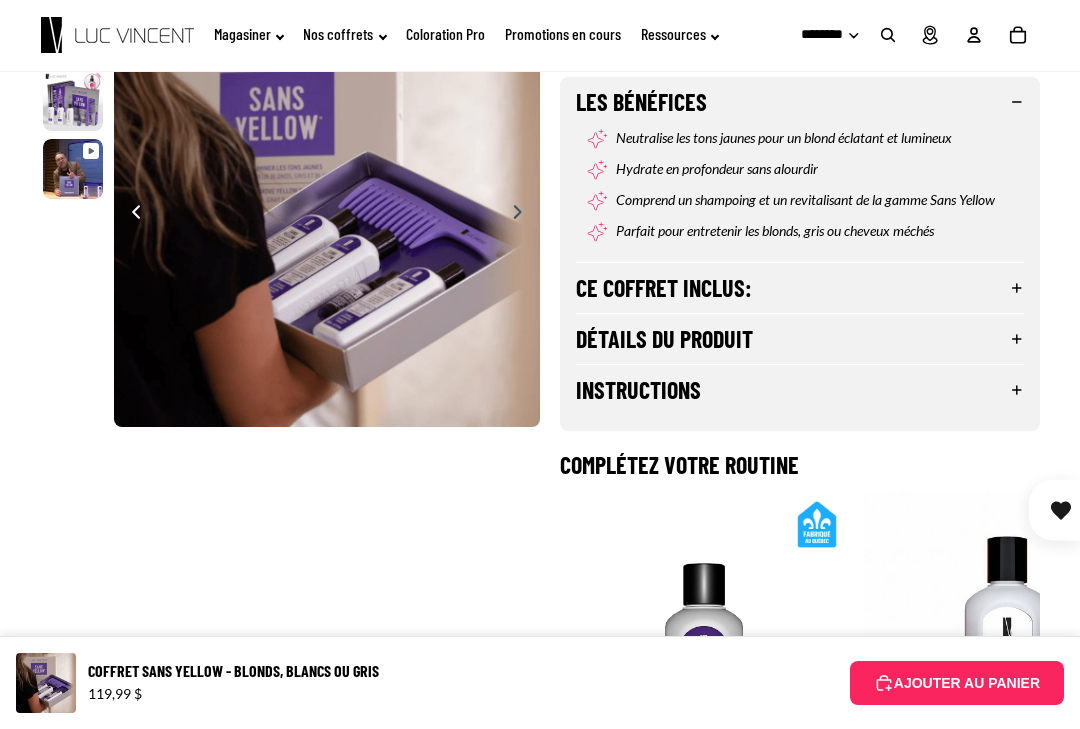 click on "Ce coffret inclus:" at bounding box center [800, 288] 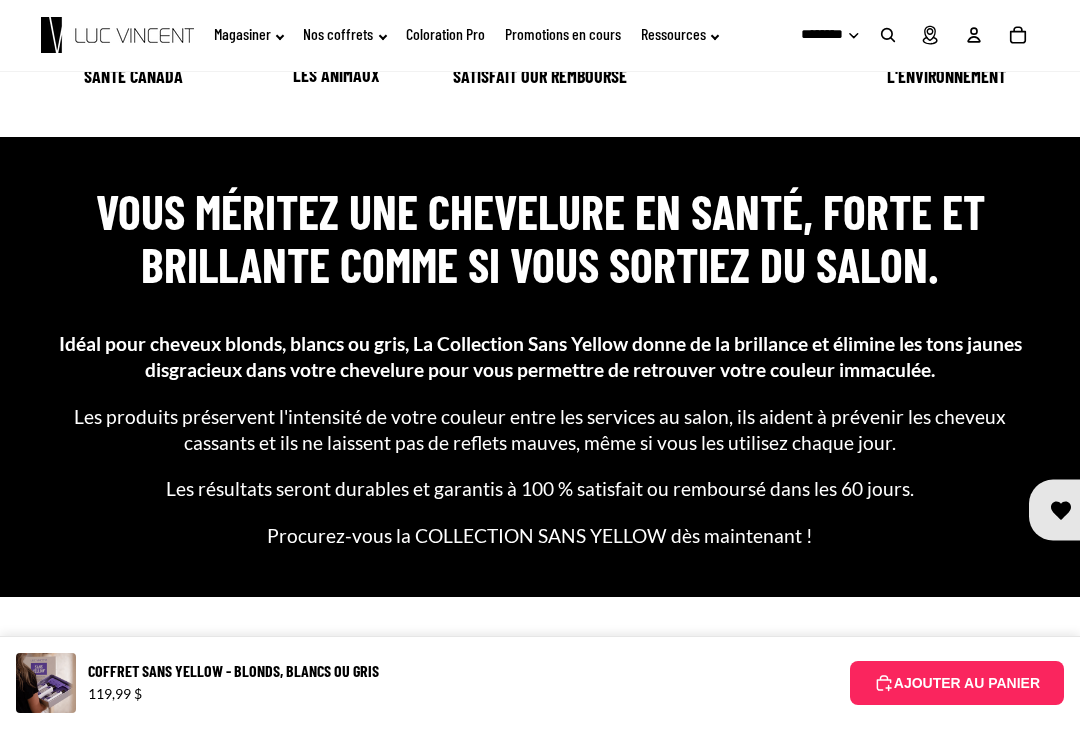 scroll, scrollTop: 1831, scrollLeft: 0, axis: vertical 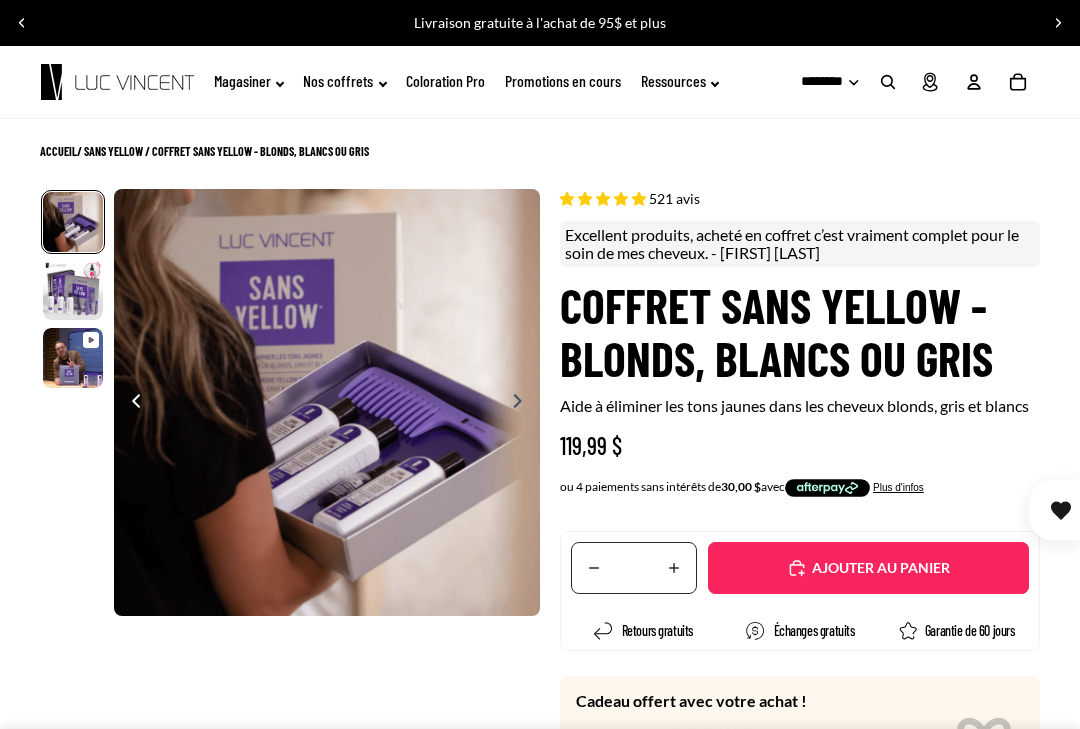 click at bounding box center (639, 198) 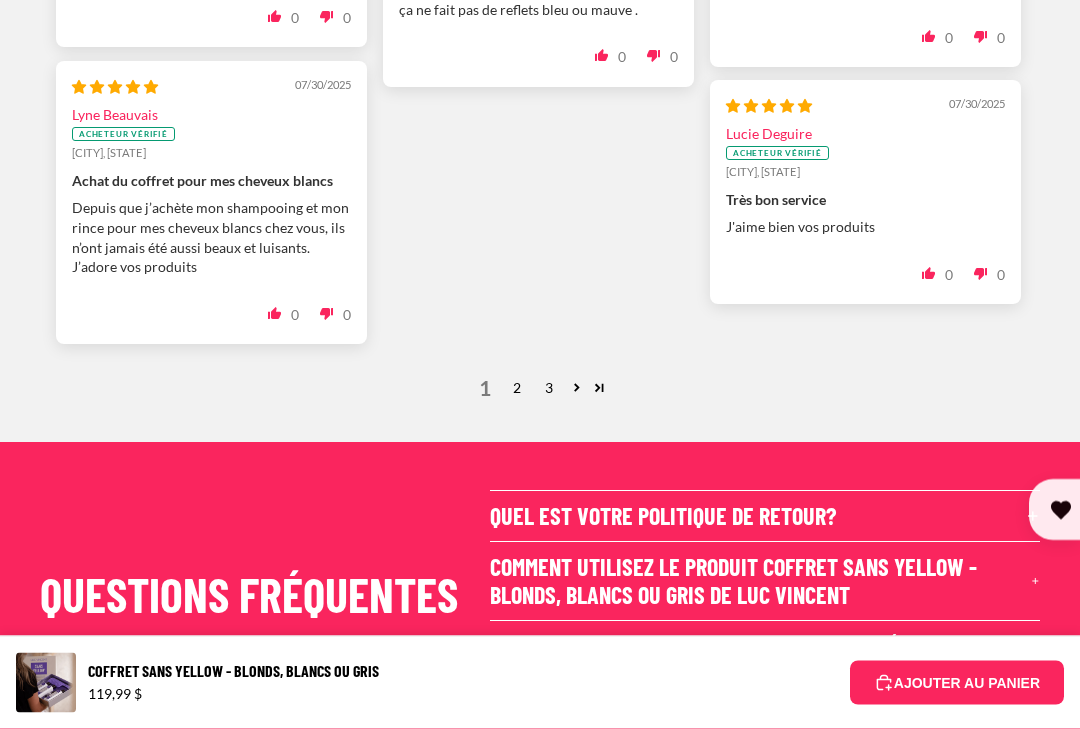 scroll, scrollTop: 7858, scrollLeft: 0, axis: vertical 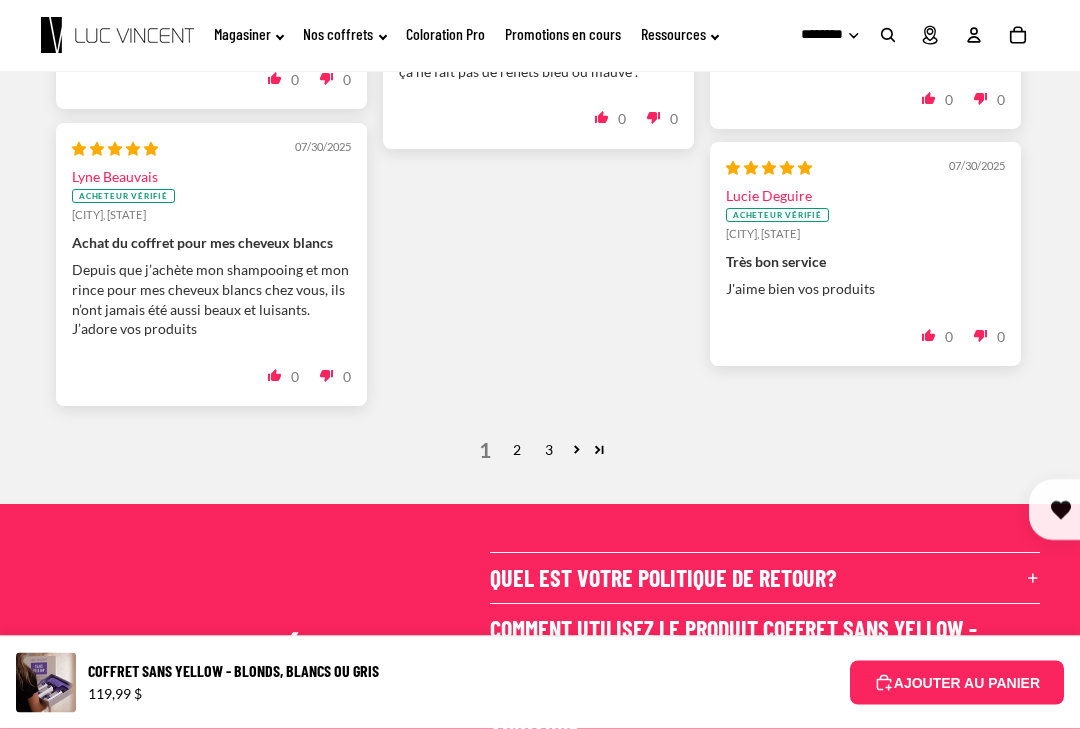 click on "2" at bounding box center (517, 451) 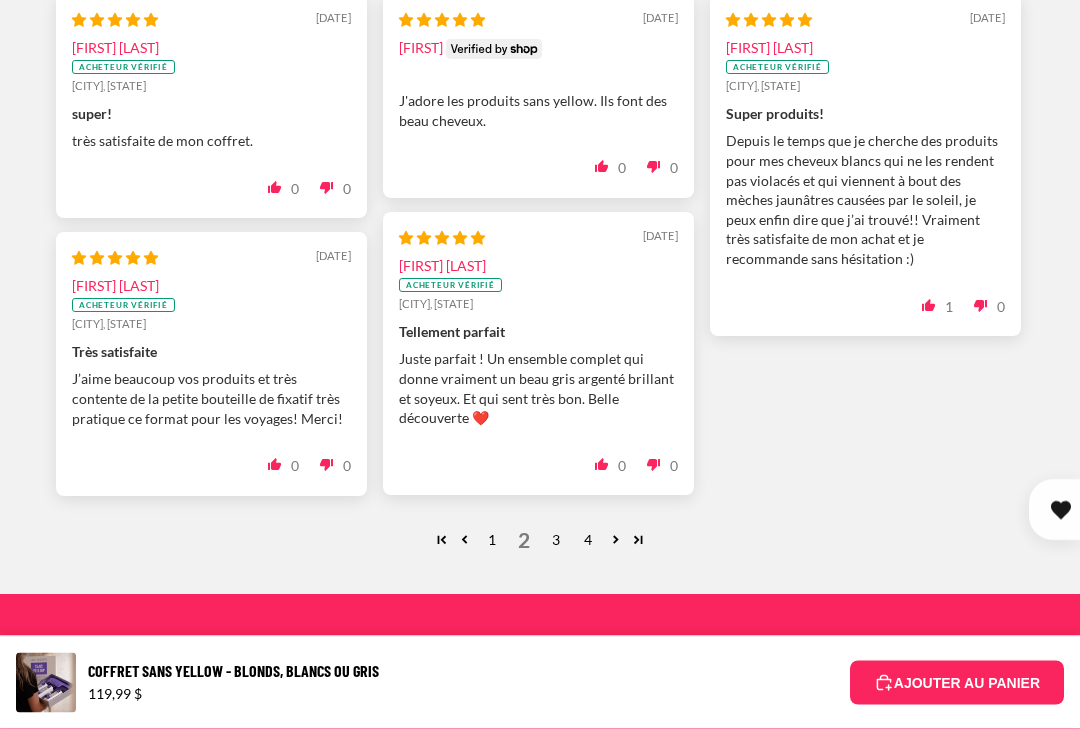 scroll, scrollTop: 7691, scrollLeft: 0, axis: vertical 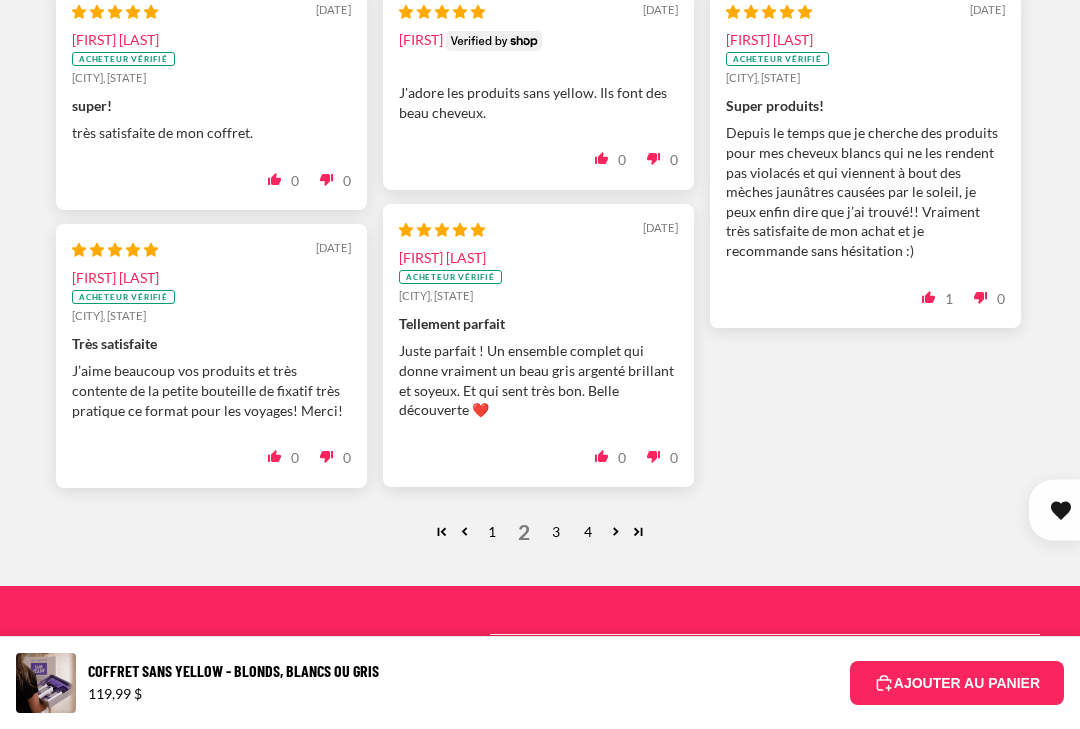 click on "3" at bounding box center (556, 532) 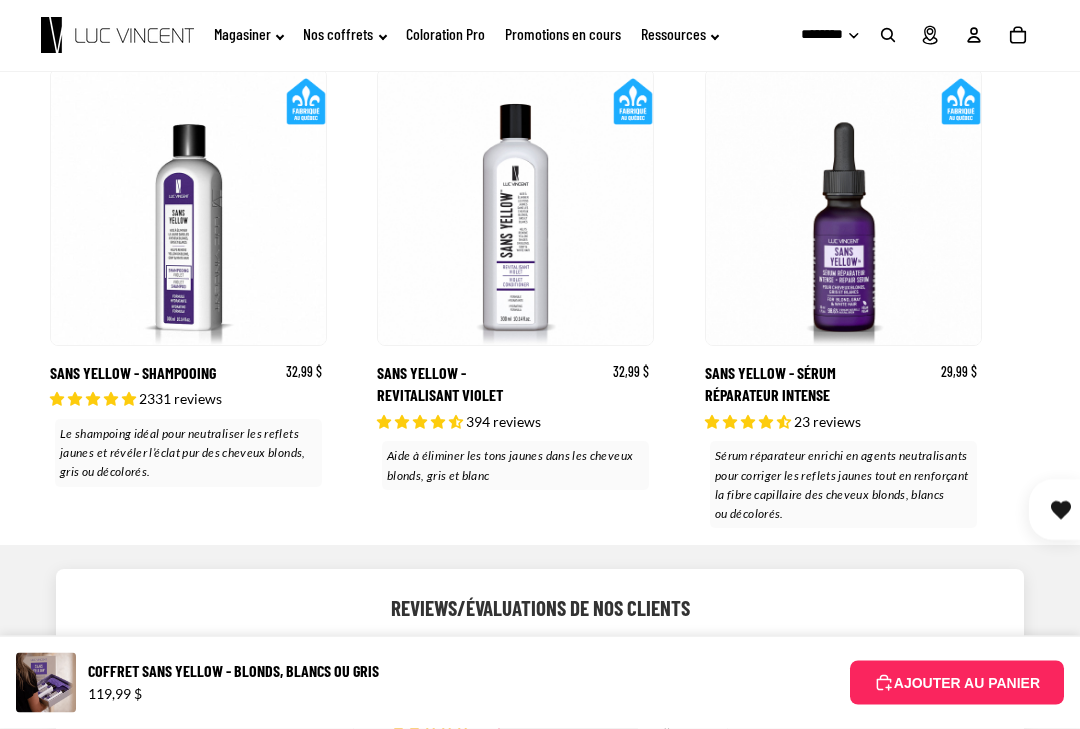 scroll, scrollTop: 7086, scrollLeft: 0, axis: vertical 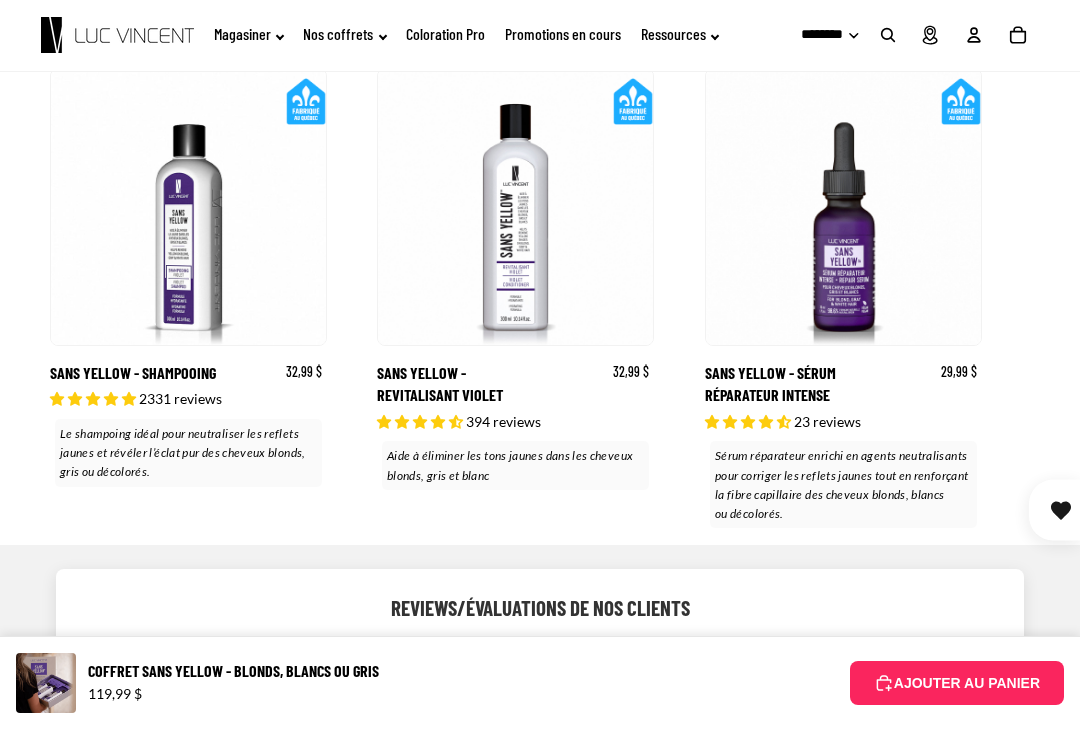 click on "Poser une question" at bounding box center [868, 707] 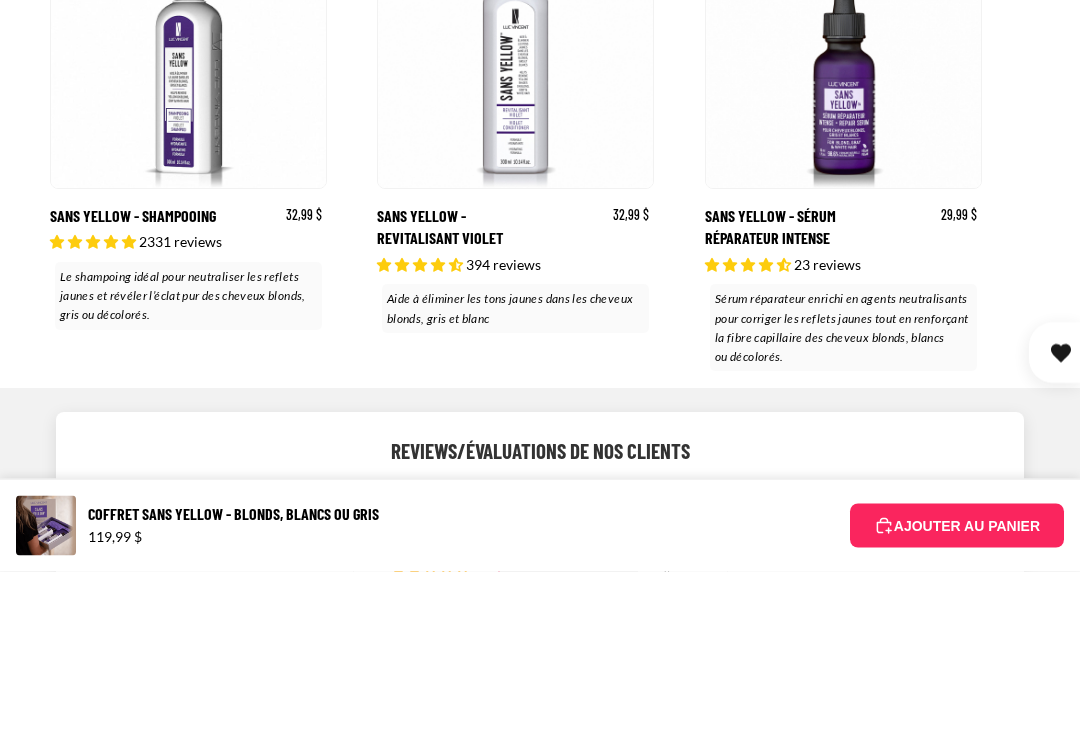 scroll, scrollTop: 0, scrollLeft: 0, axis: both 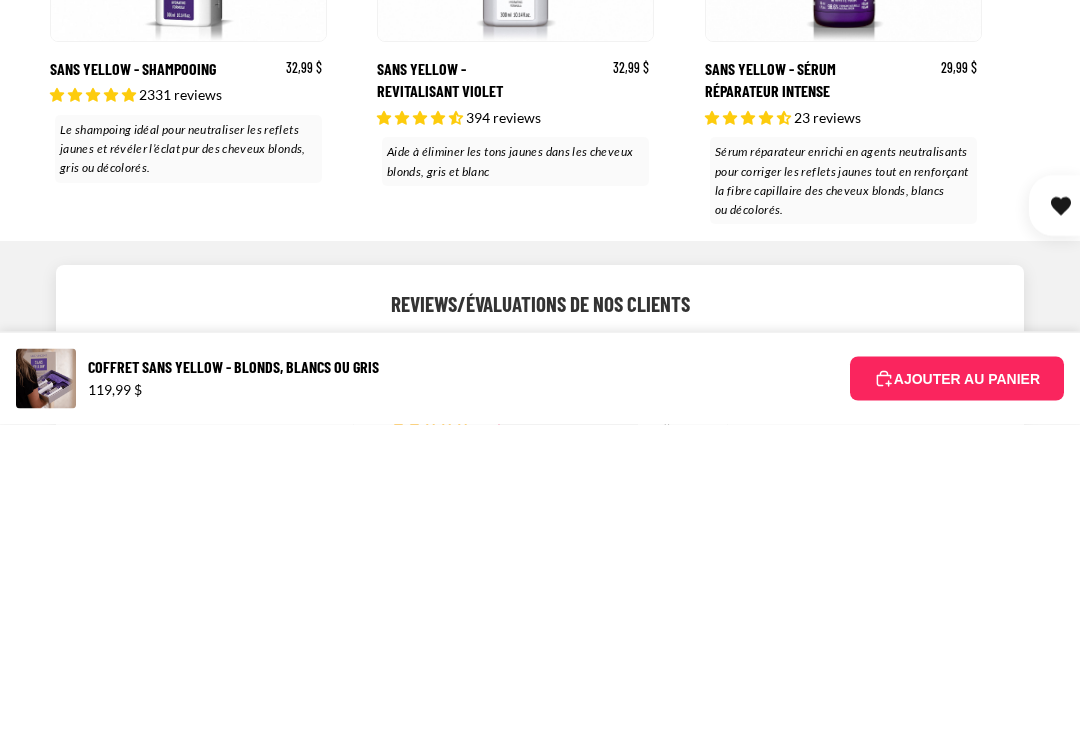 type on "**********" 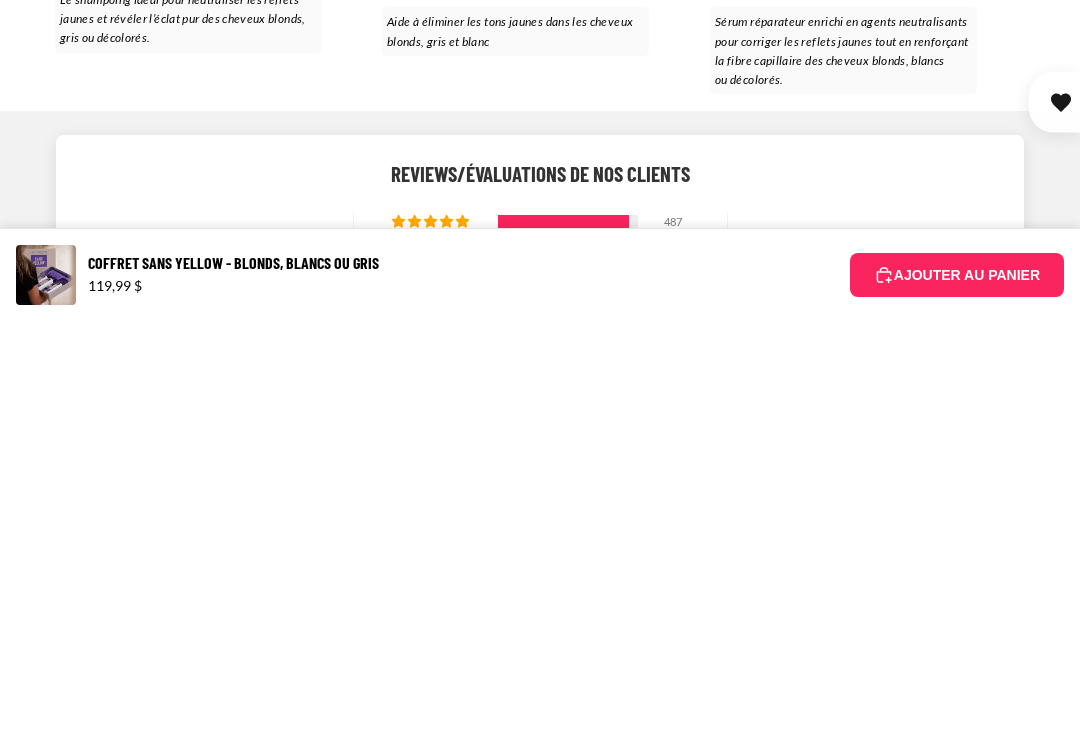 scroll, scrollTop: 7126, scrollLeft: 0, axis: vertical 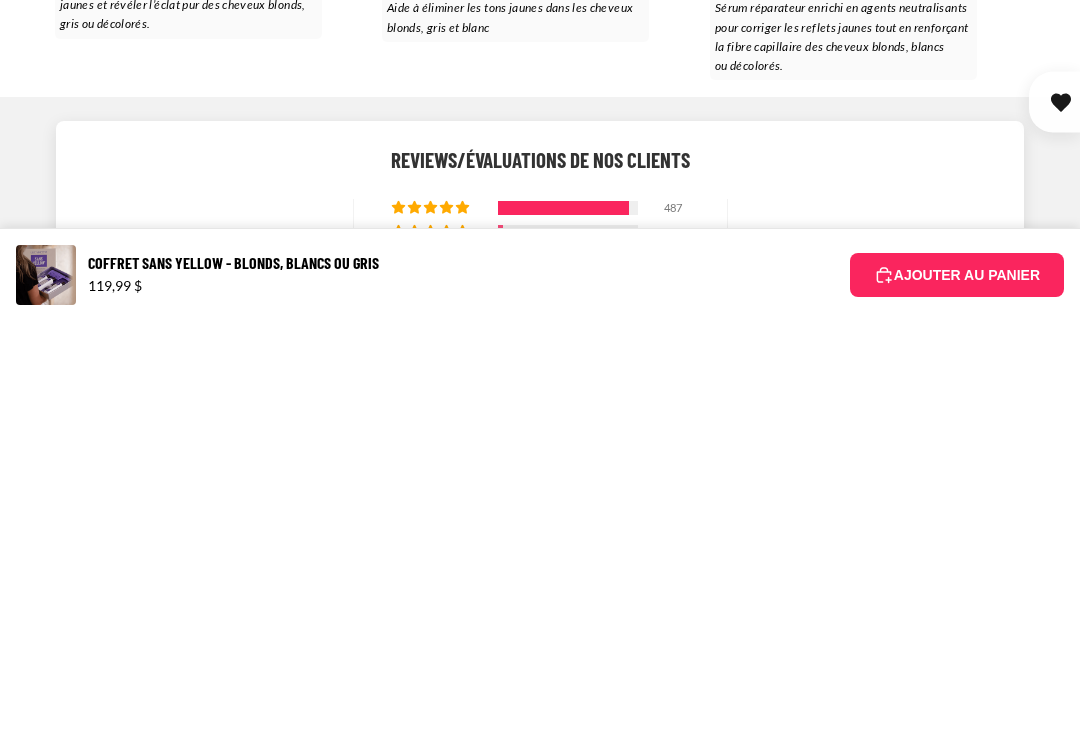 type on "**********" 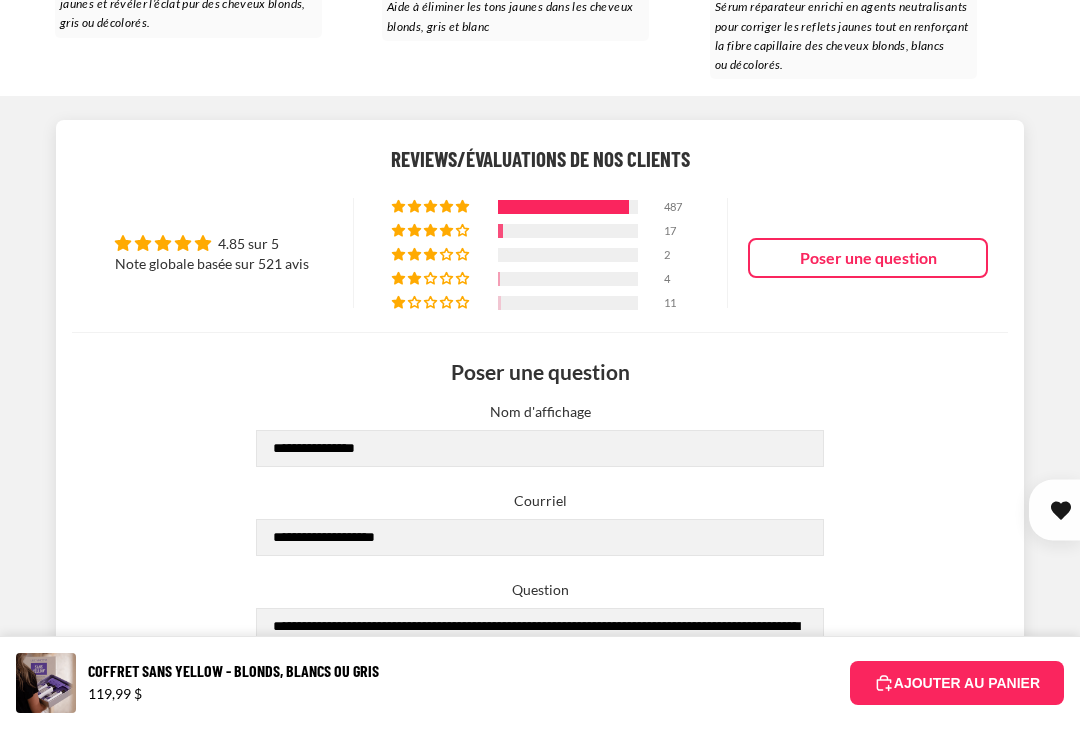 scroll, scrollTop: 0, scrollLeft: 0, axis: both 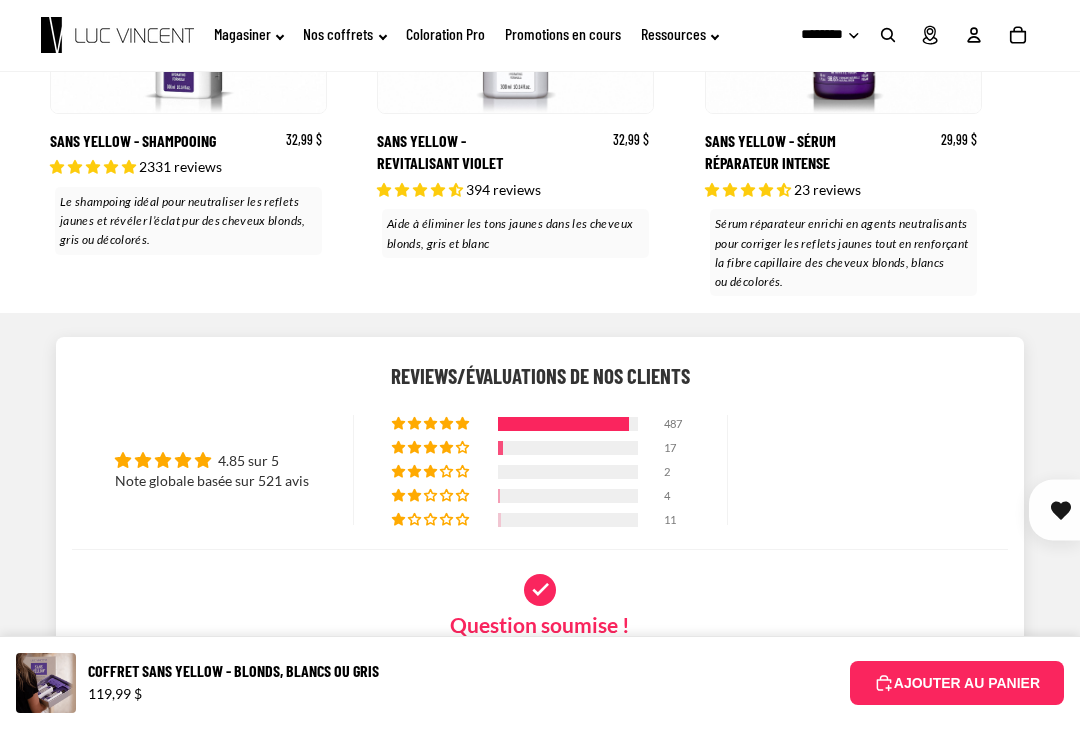 click at bounding box center [808, 787] 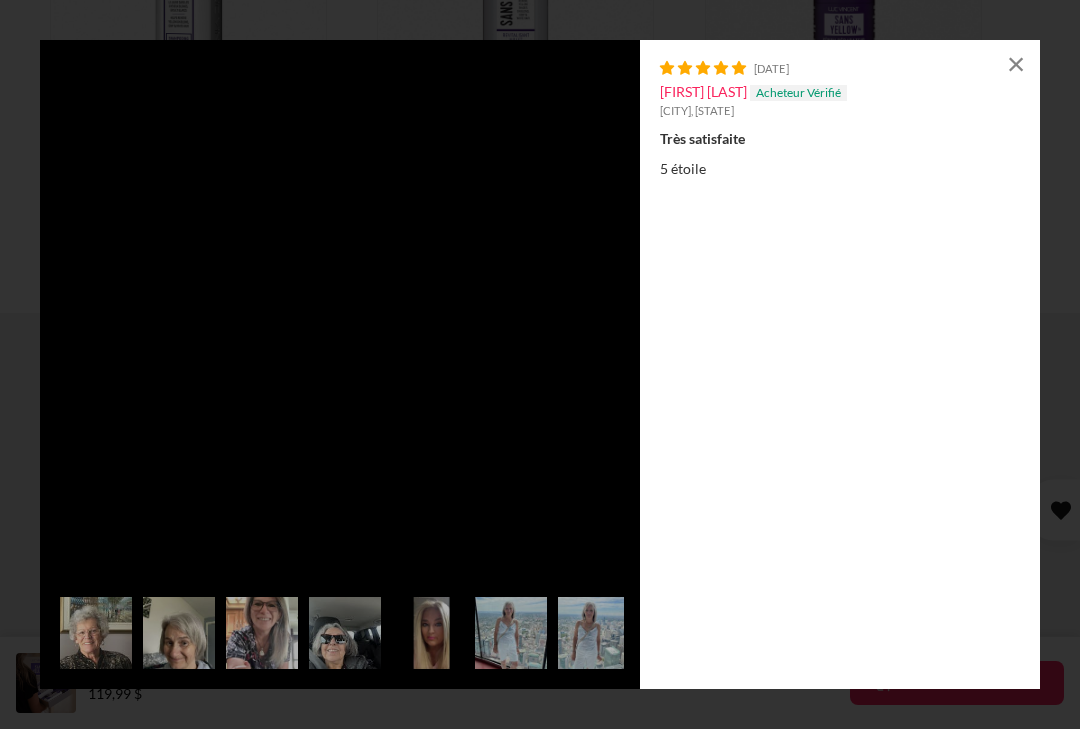 scroll, scrollTop: 0, scrollLeft: 91, axis: horizontal 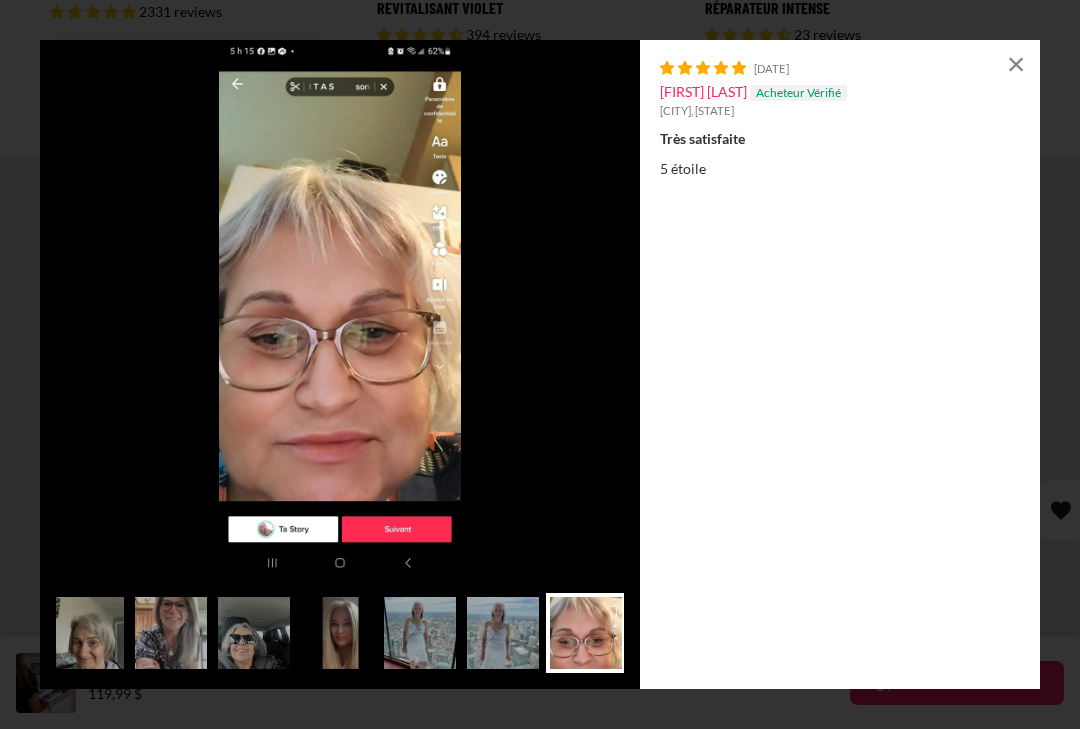 click at bounding box center [503, 633] 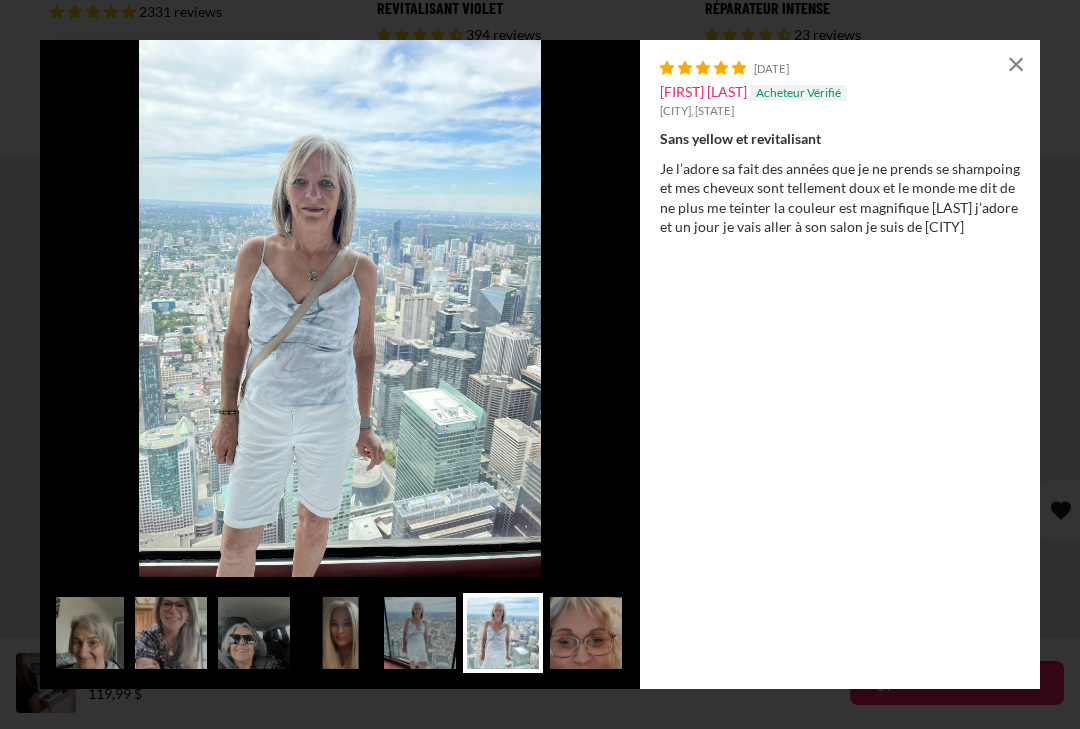 click at bounding box center [420, 633] 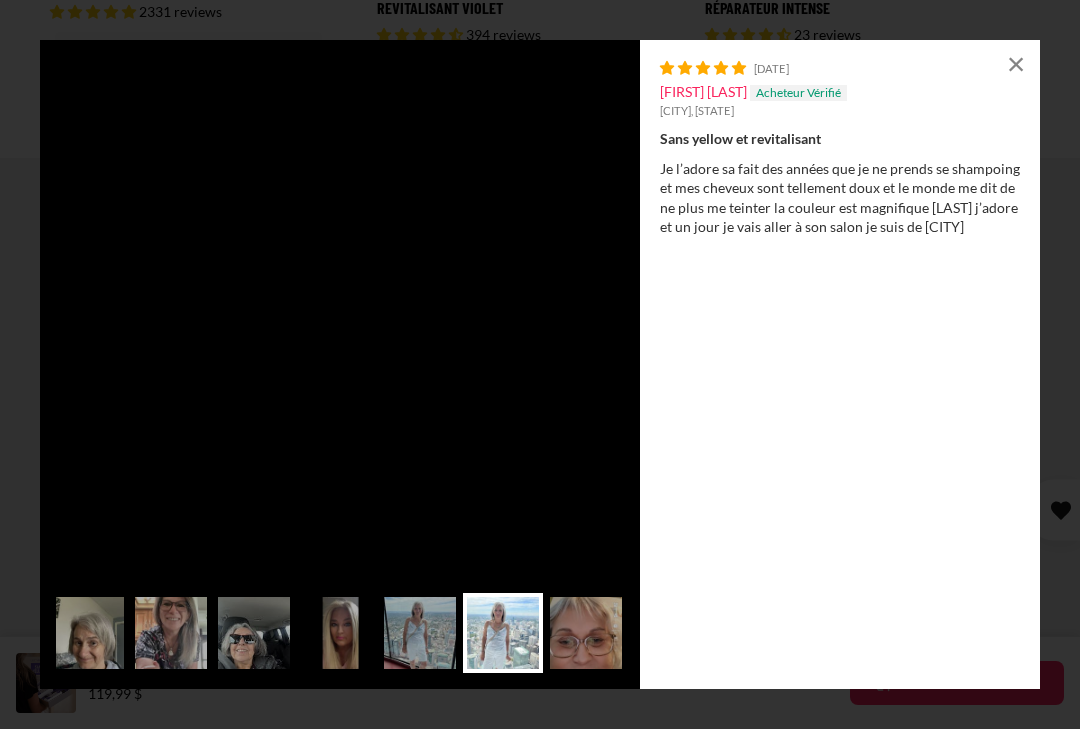 scroll, scrollTop: 0, scrollLeft: 72, axis: horizontal 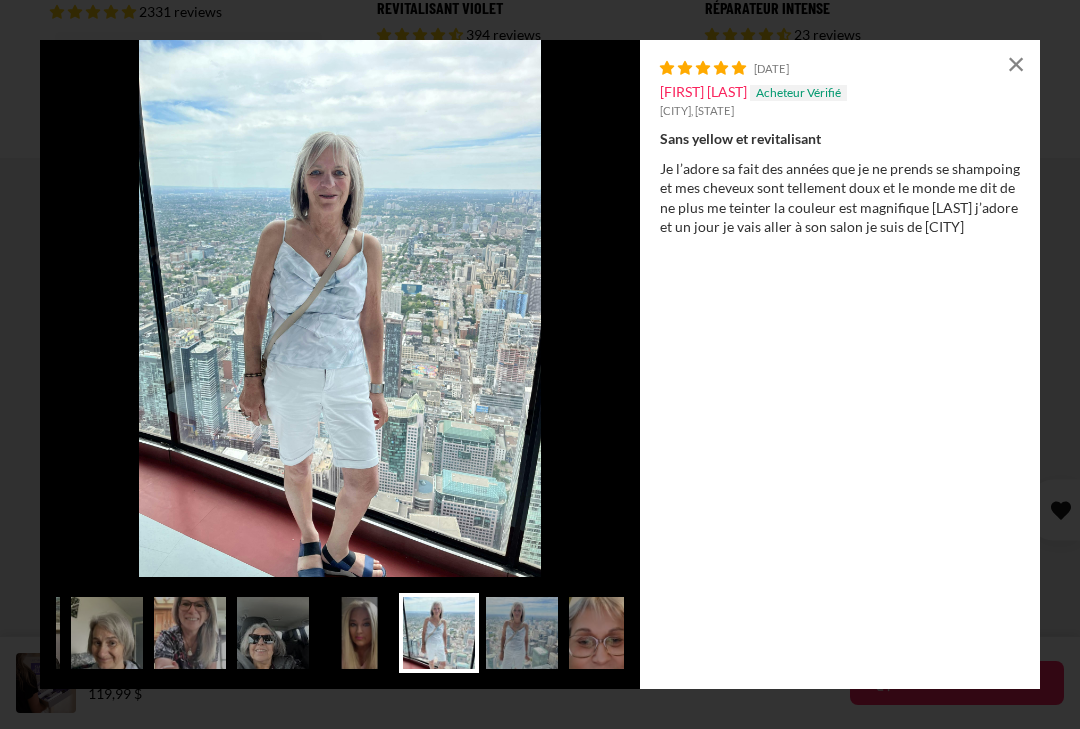 click at bounding box center (356, 633) 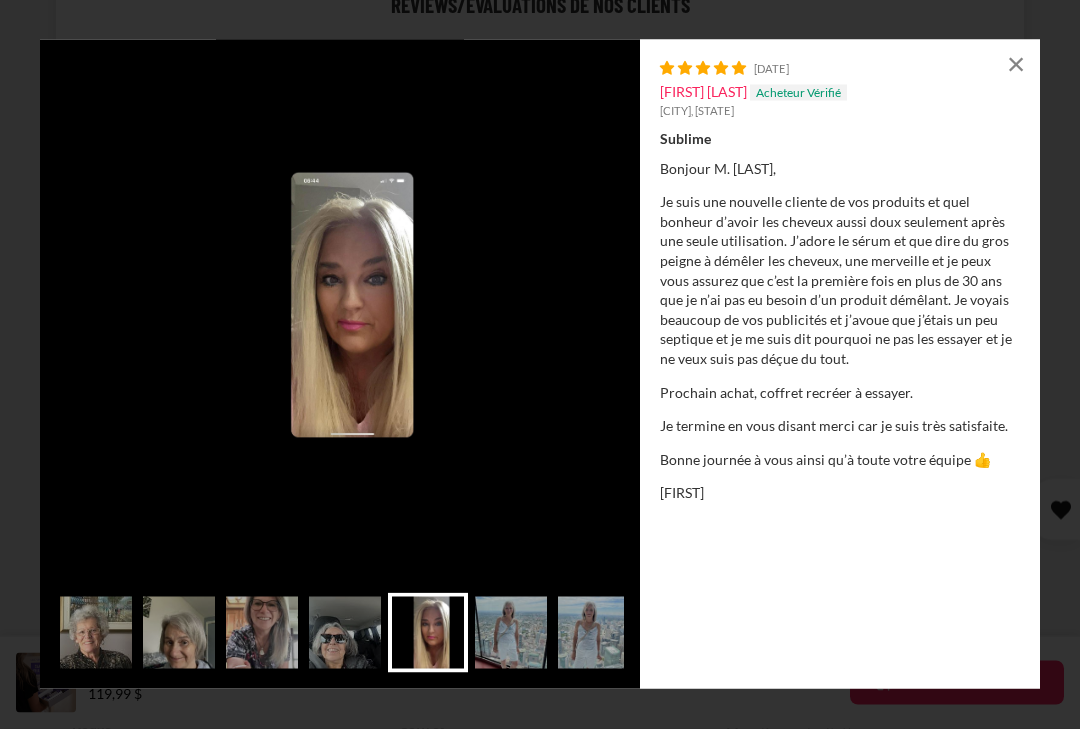 scroll, scrollTop: 7690, scrollLeft: 0, axis: vertical 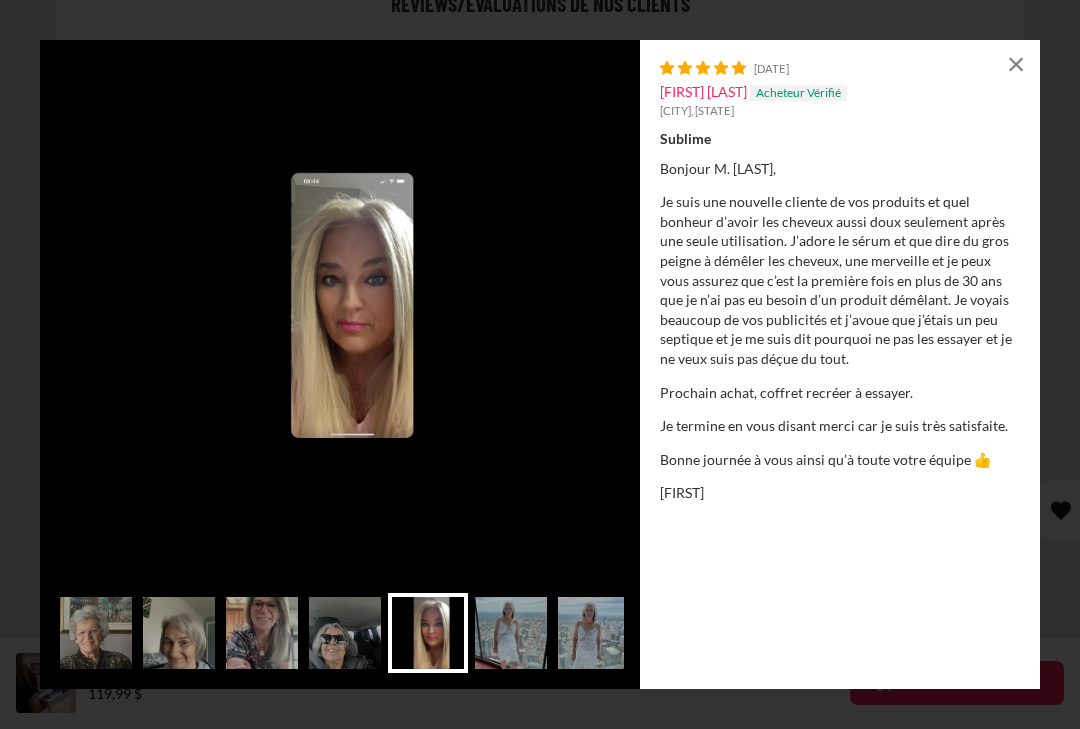 click at bounding box center [345, 633] 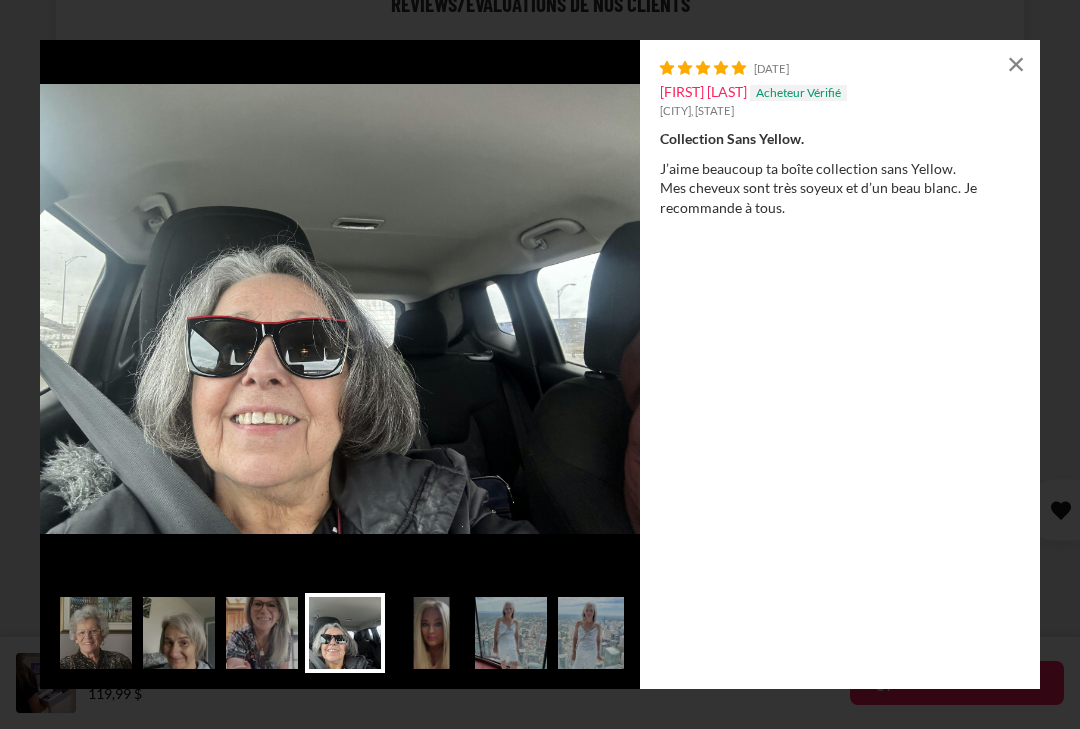 click at bounding box center (262, 633) 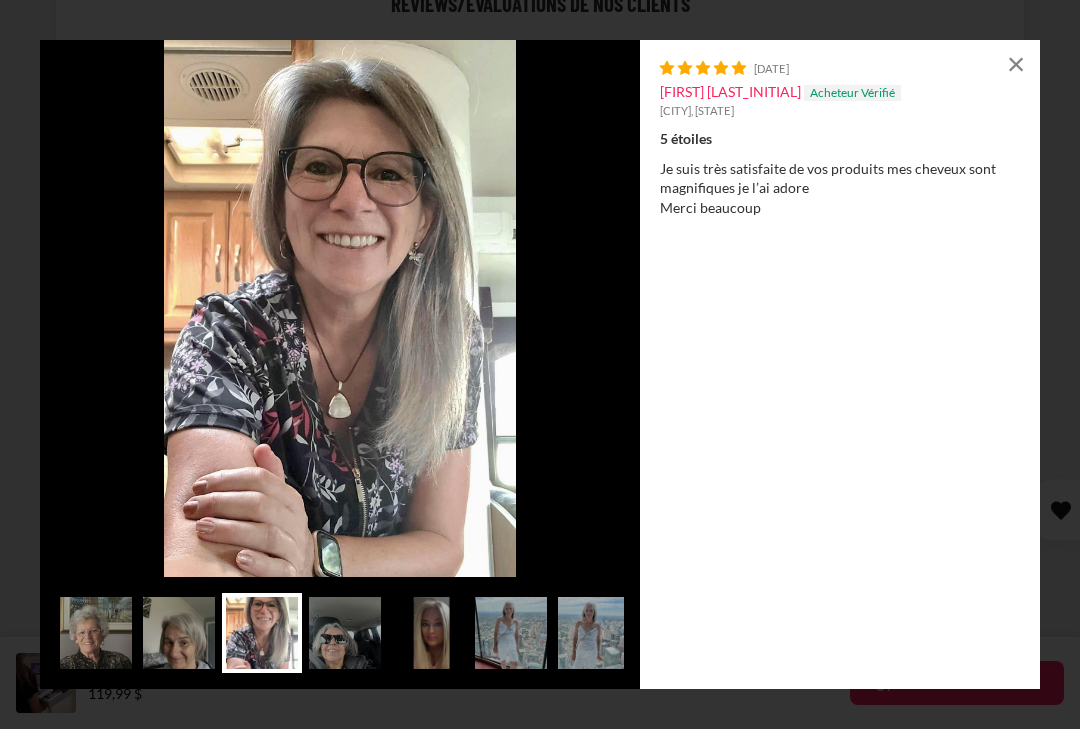 click at bounding box center [179, 633] 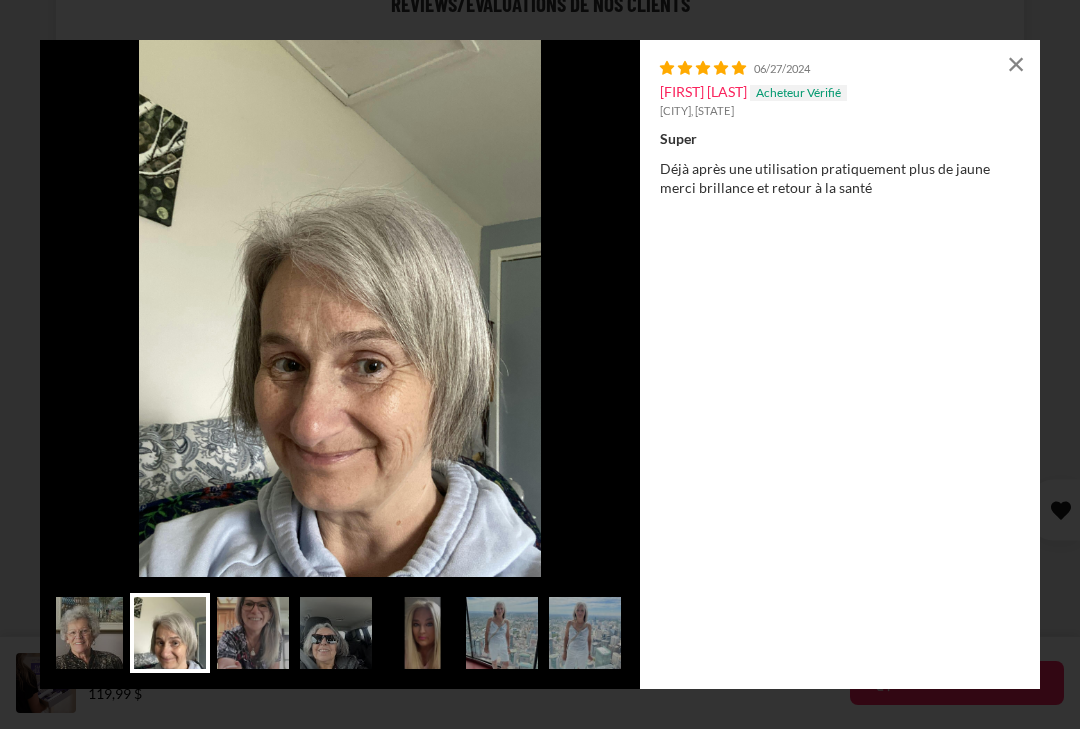 scroll, scrollTop: 0, scrollLeft: 10, axis: horizontal 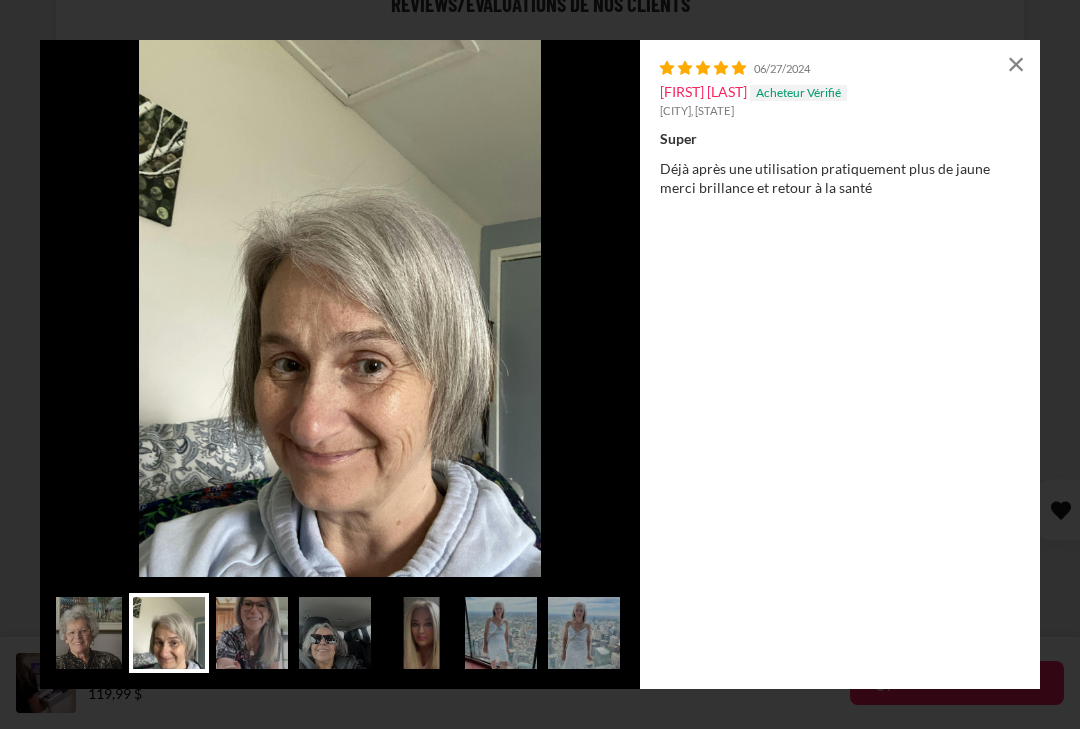 click at bounding box center [86, 633] 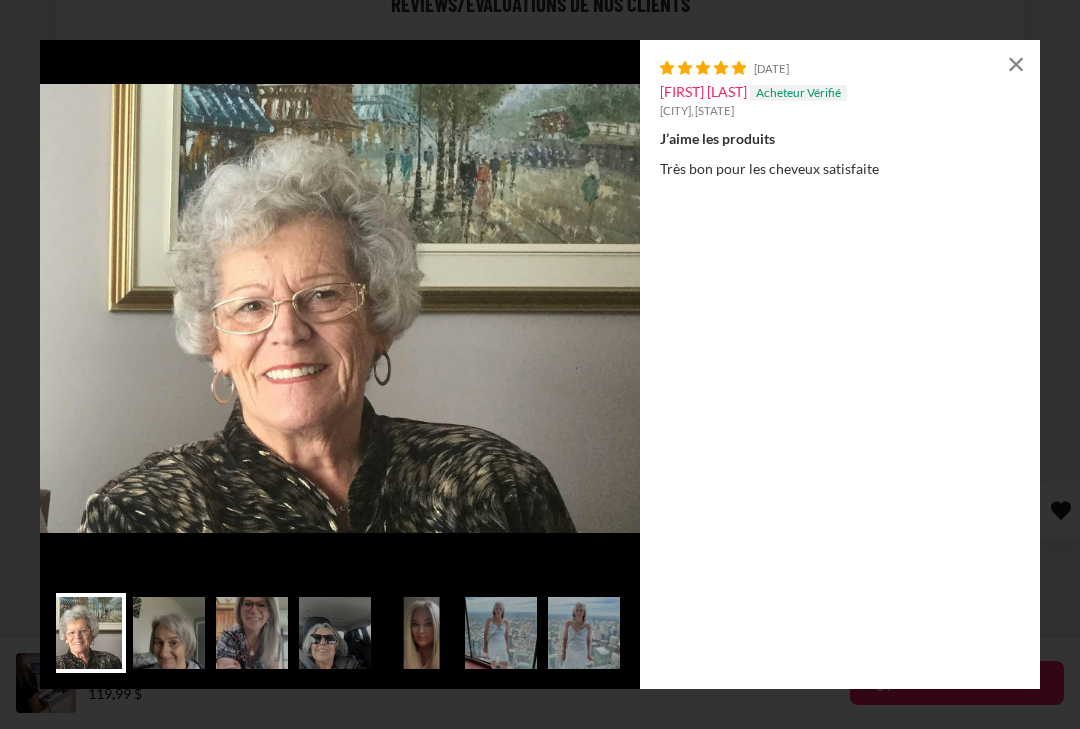 scroll, scrollTop: 0, scrollLeft: 0, axis: both 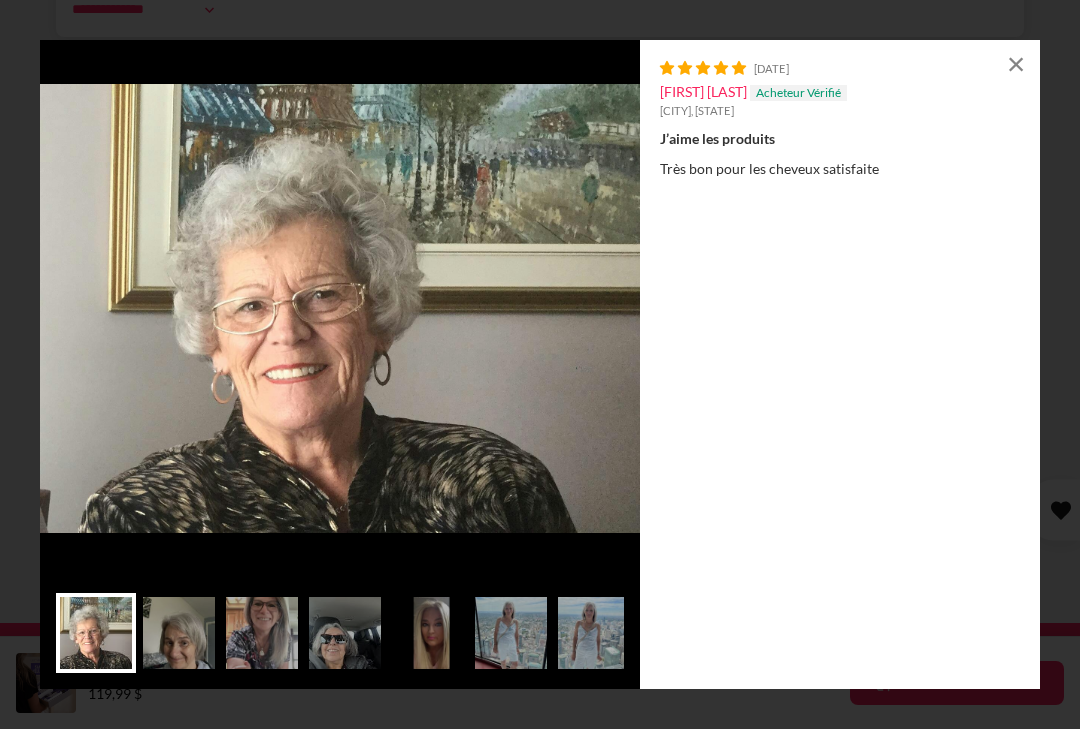click on "×" at bounding box center [1016, 64] 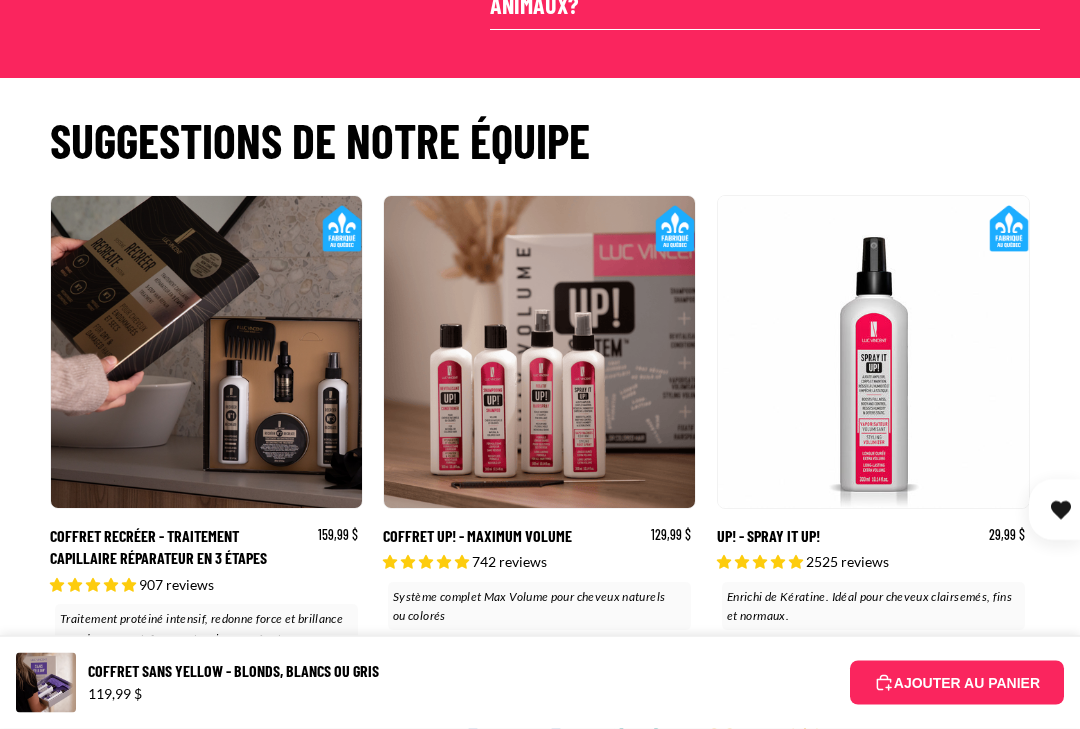 scroll, scrollTop: 9088, scrollLeft: 0, axis: vertical 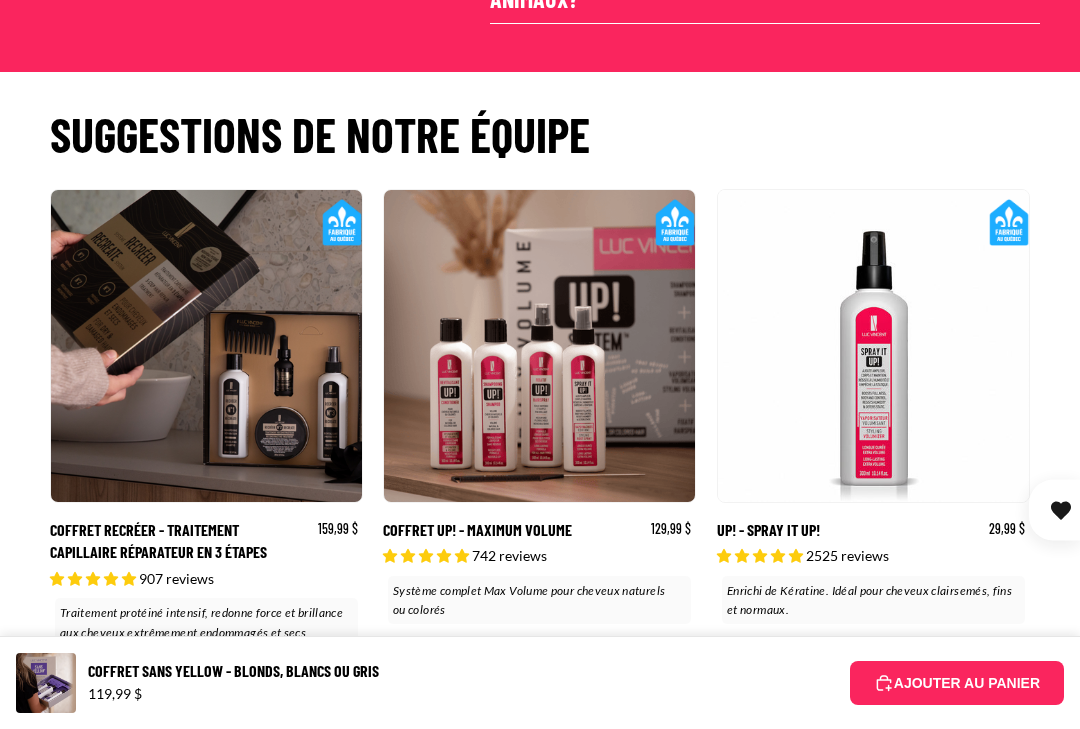 click on "Nos points de vente" at bounding box center [542, 970] 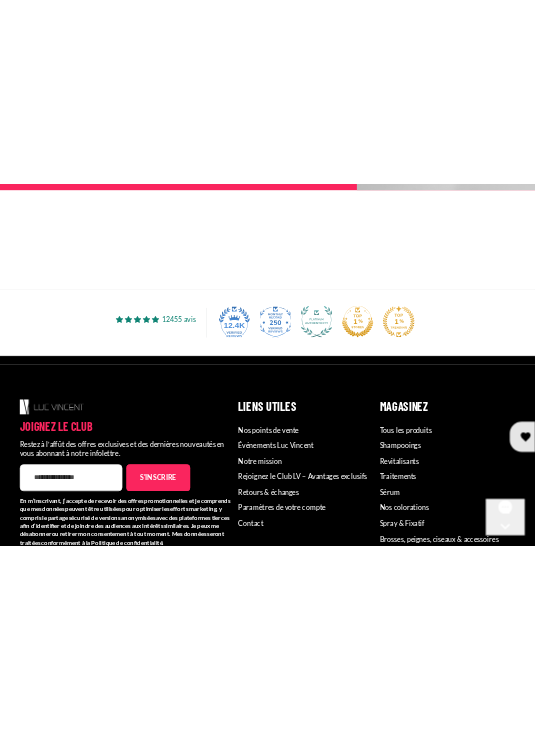 scroll, scrollTop: 862, scrollLeft: 0, axis: vertical 